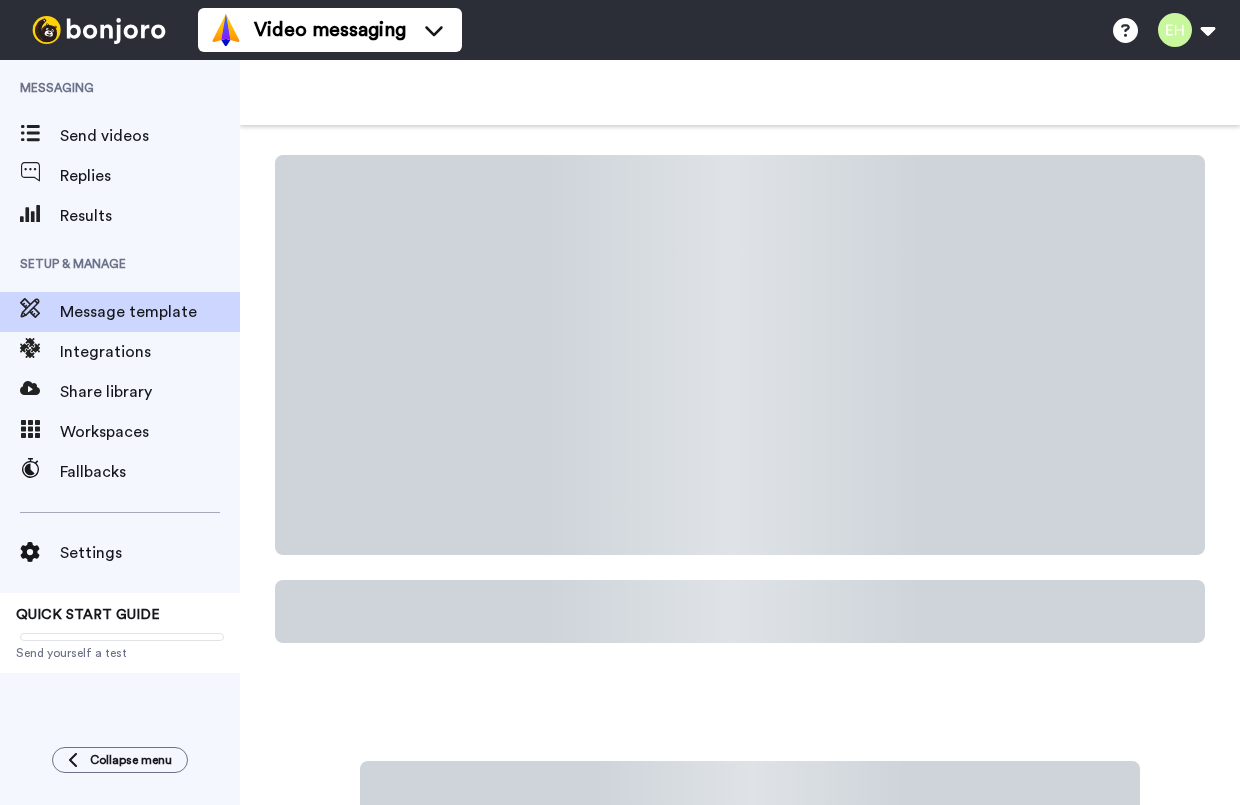 scroll, scrollTop: 0, scrollLeft: 0, axis: both 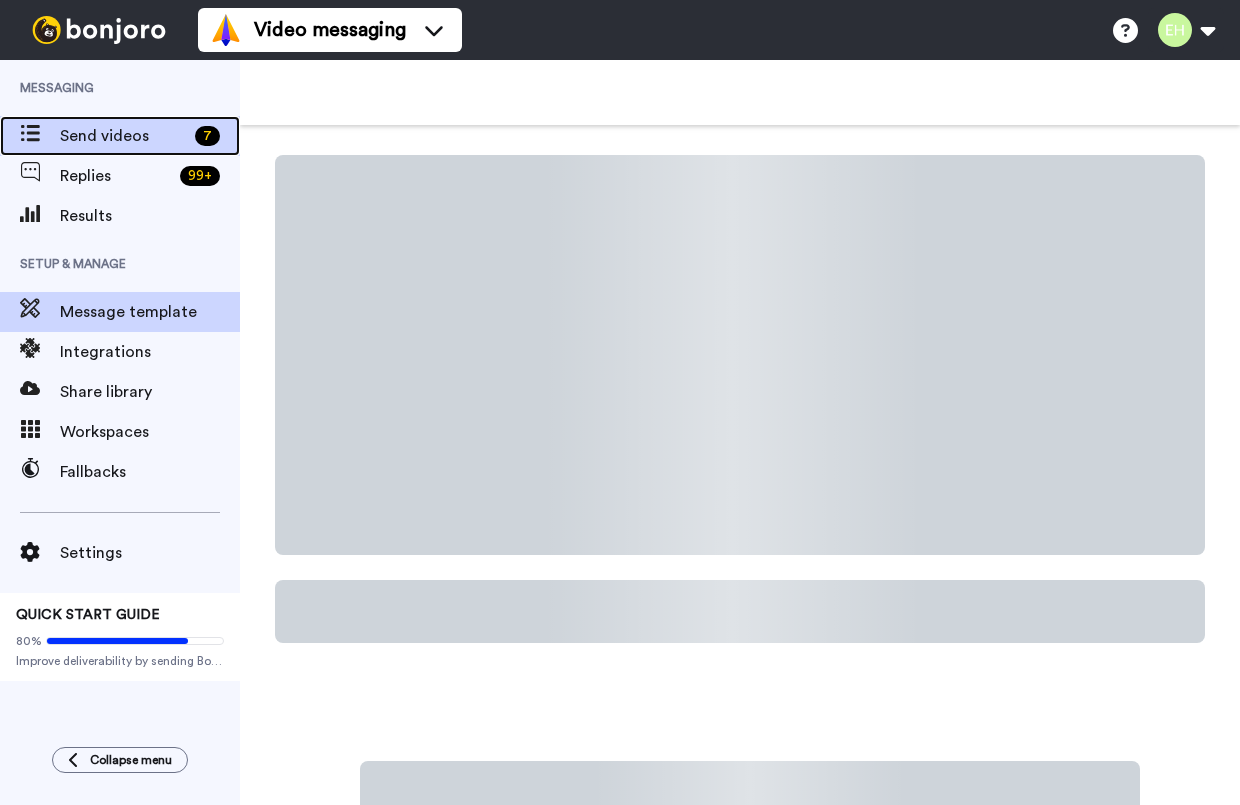 click on "Send videos" at bounding box center (123, 136) 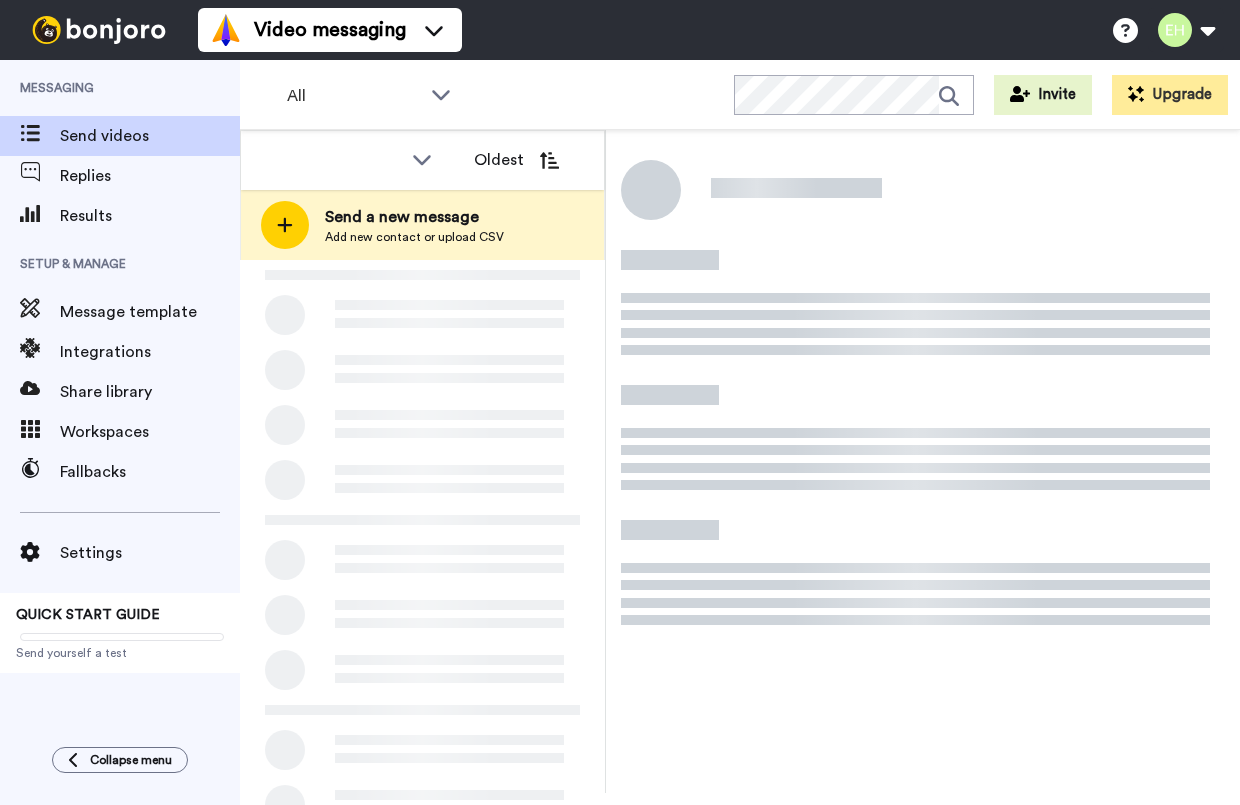 scroll, scrollTop: 0, scrollLeft: 0, axis: both 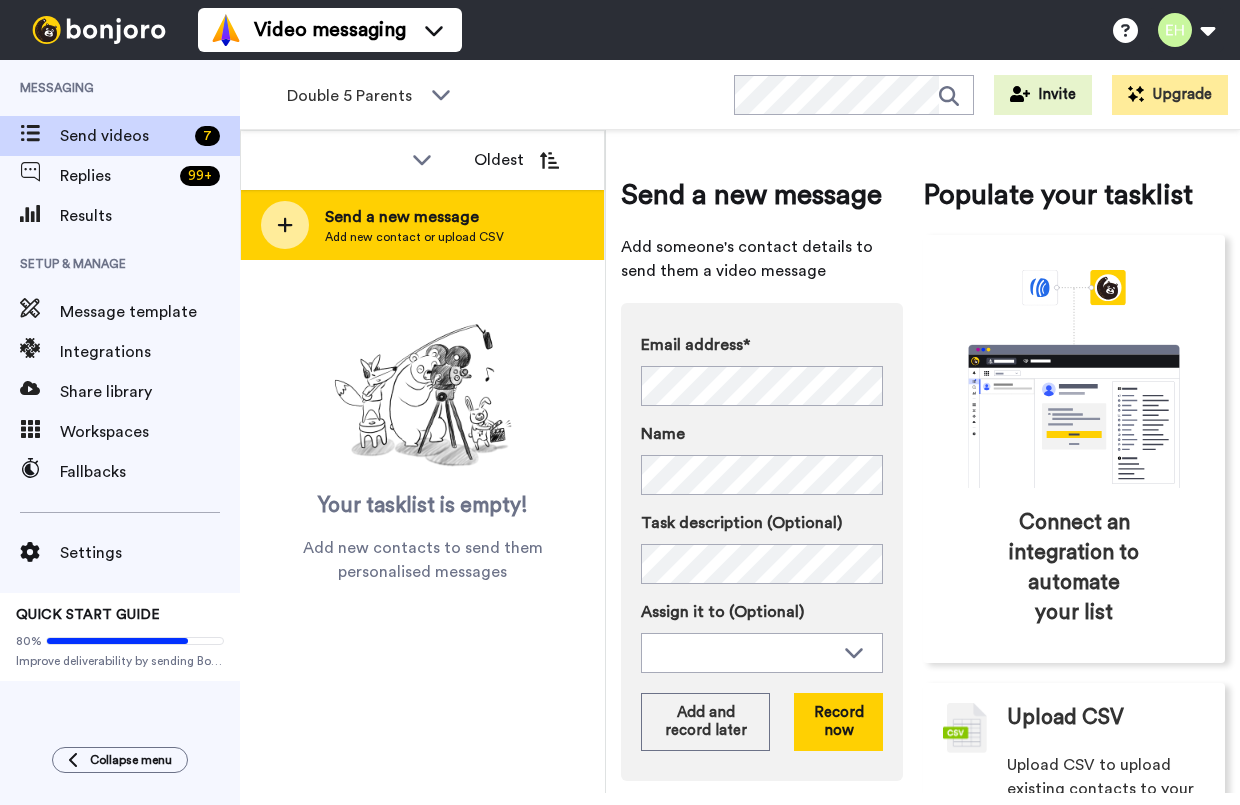 click on "Add new contact or upload CSV" at bounding box center [414, 237] 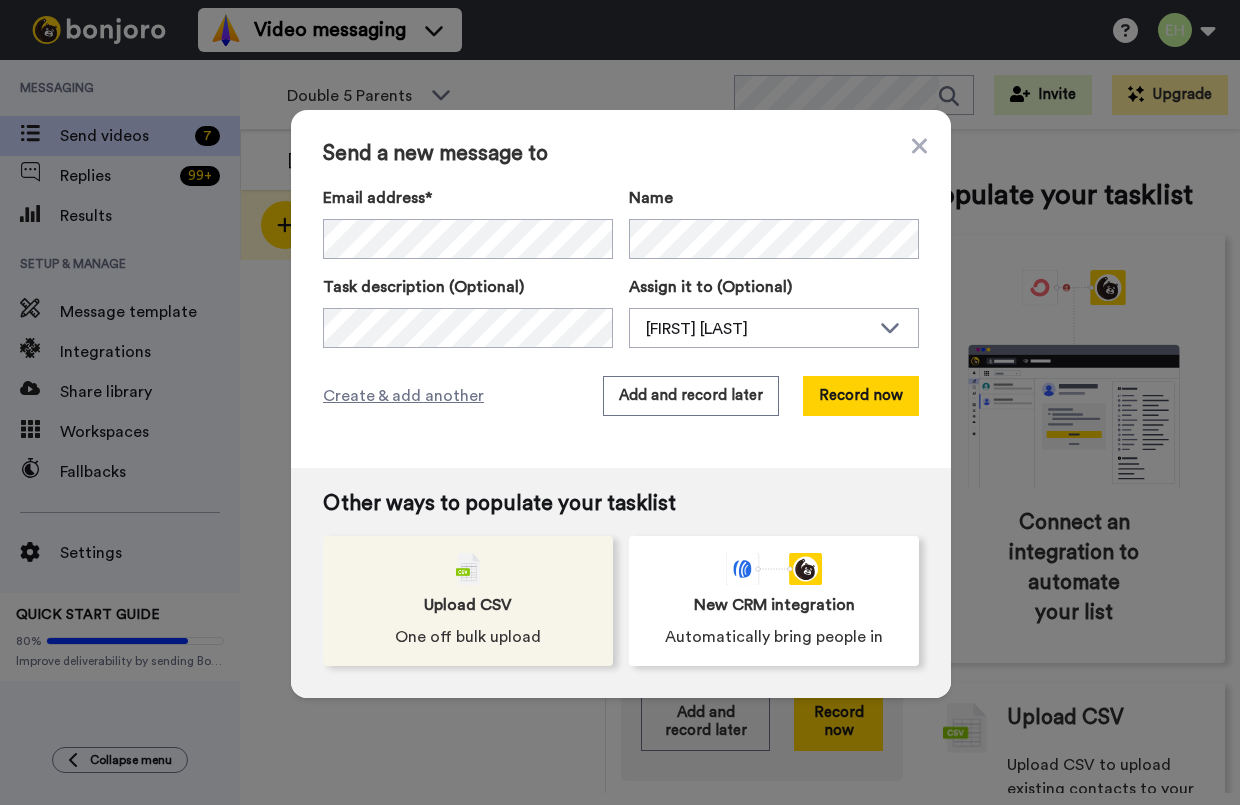 click at bounding box center (468, 569) 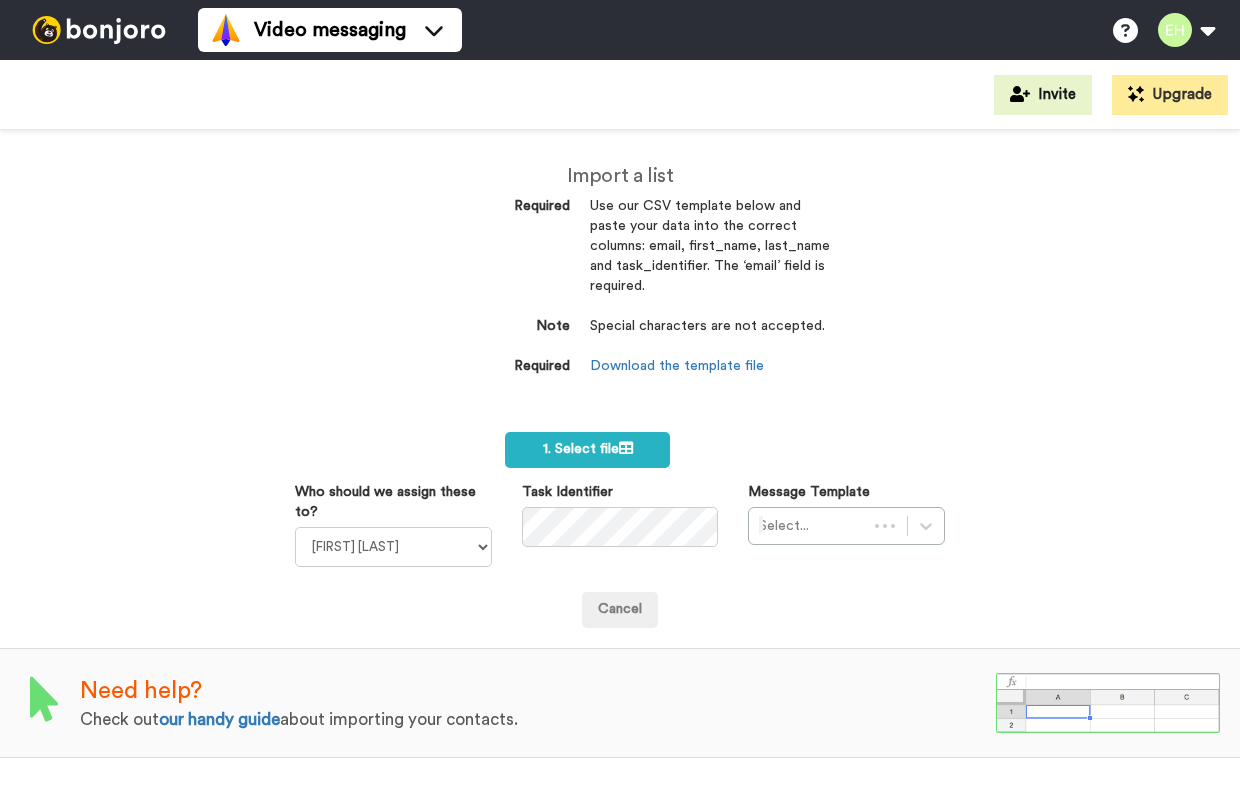 scroll, scrollTop: 0, scrollLeft: 0, axis: both 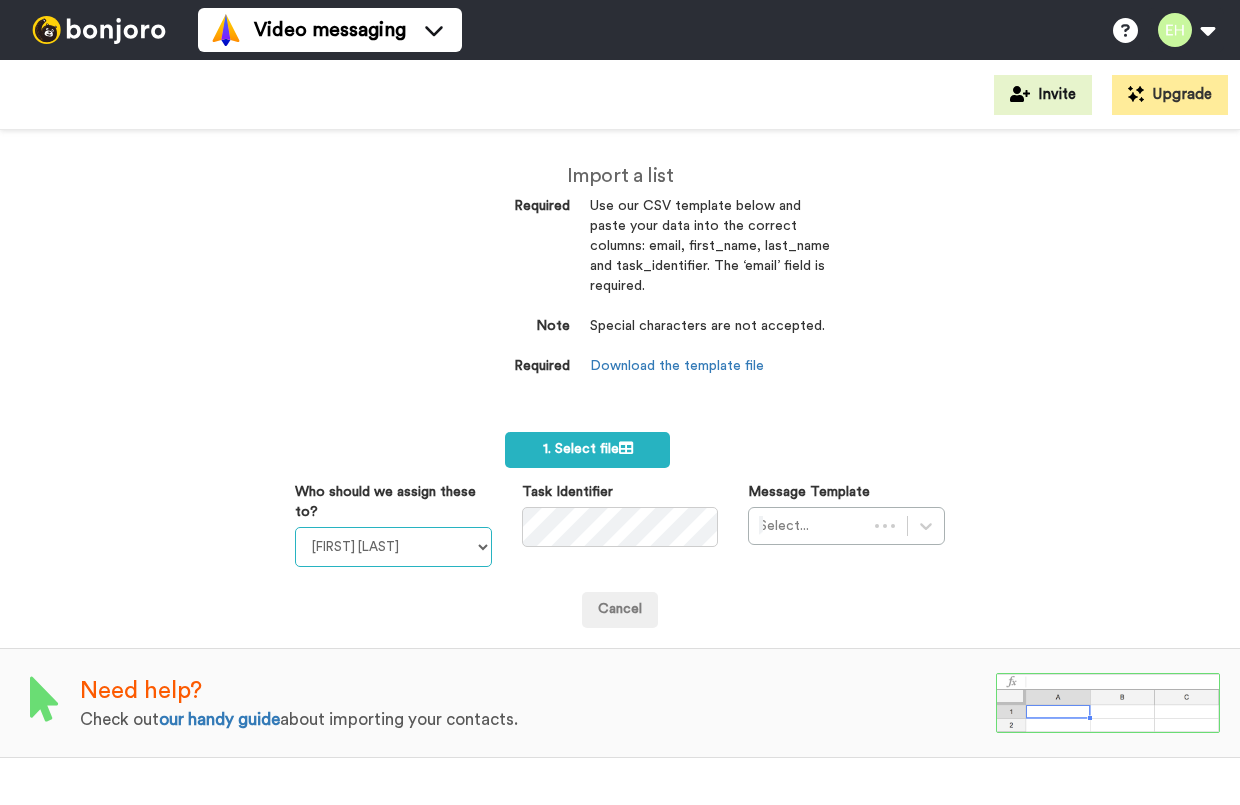 click on "[FIRST] [LAST] [FIRST] [LAST] [FIRST] [LAST] [FIRST] [LAST]" at bounding box center [393, 547] 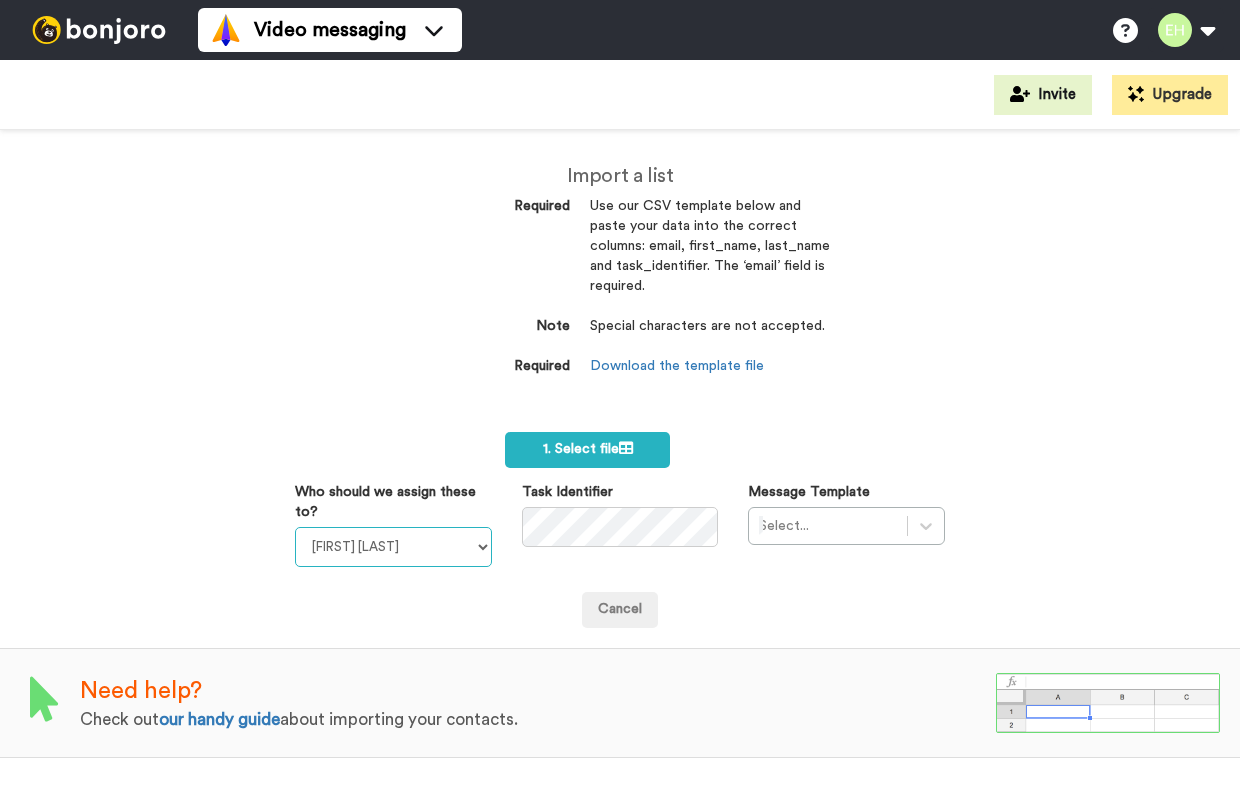 select on "eec345ce-4bd9-4757-bcf6-430c100ed621" 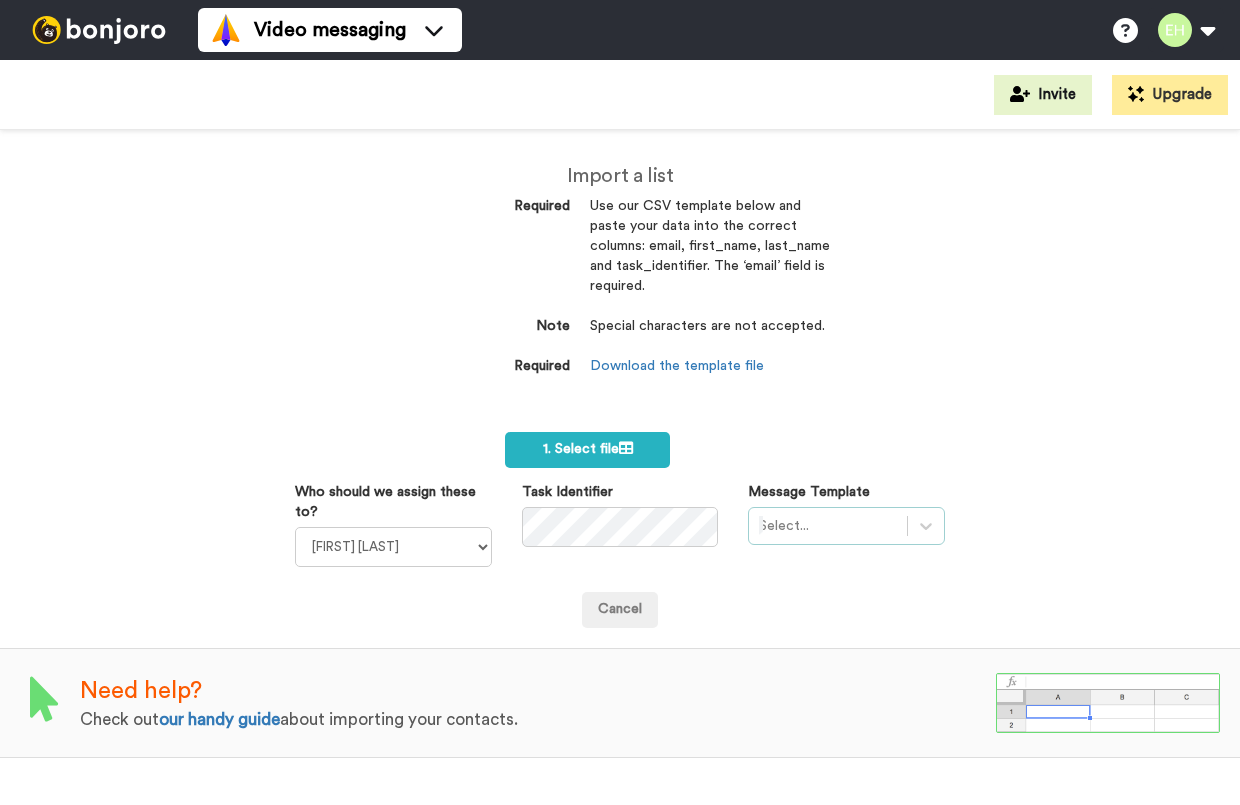 click on "Select..." at bounding box center (846, 526) 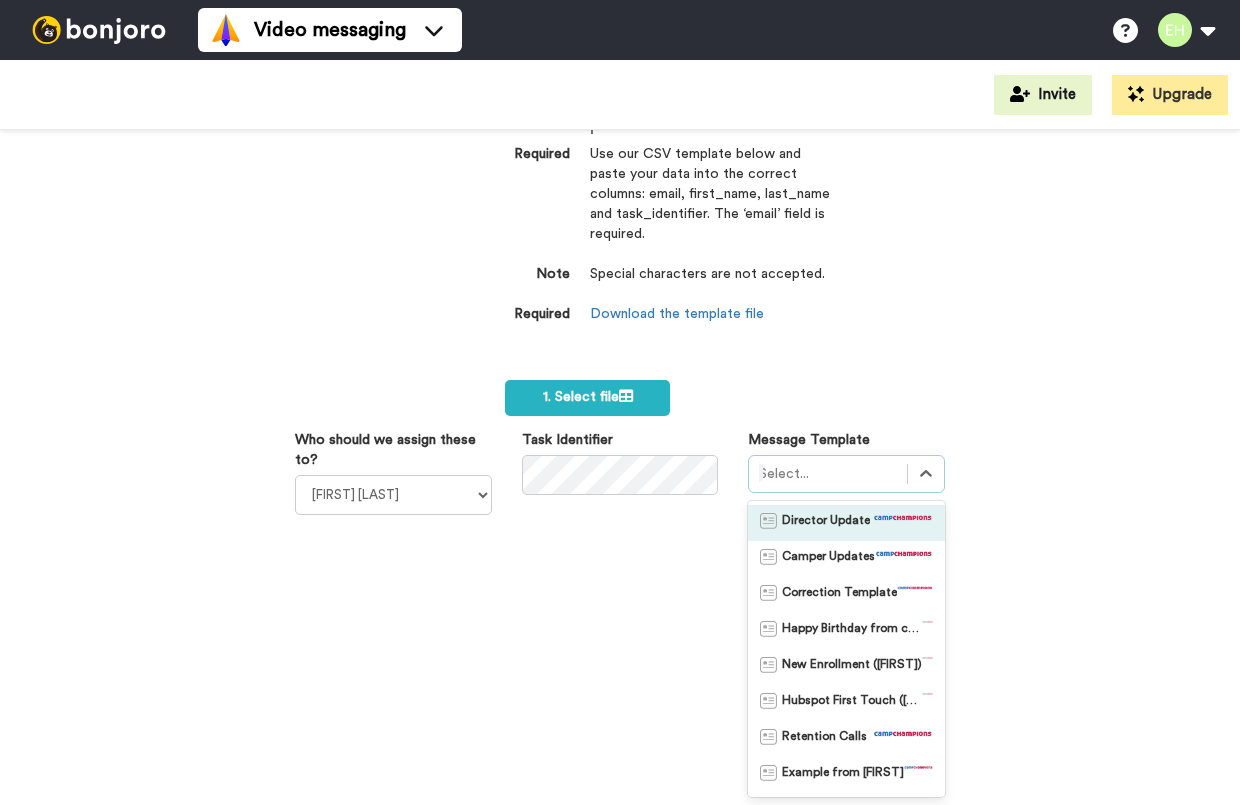 click on "Director Update" at bounding box center (826, 523) 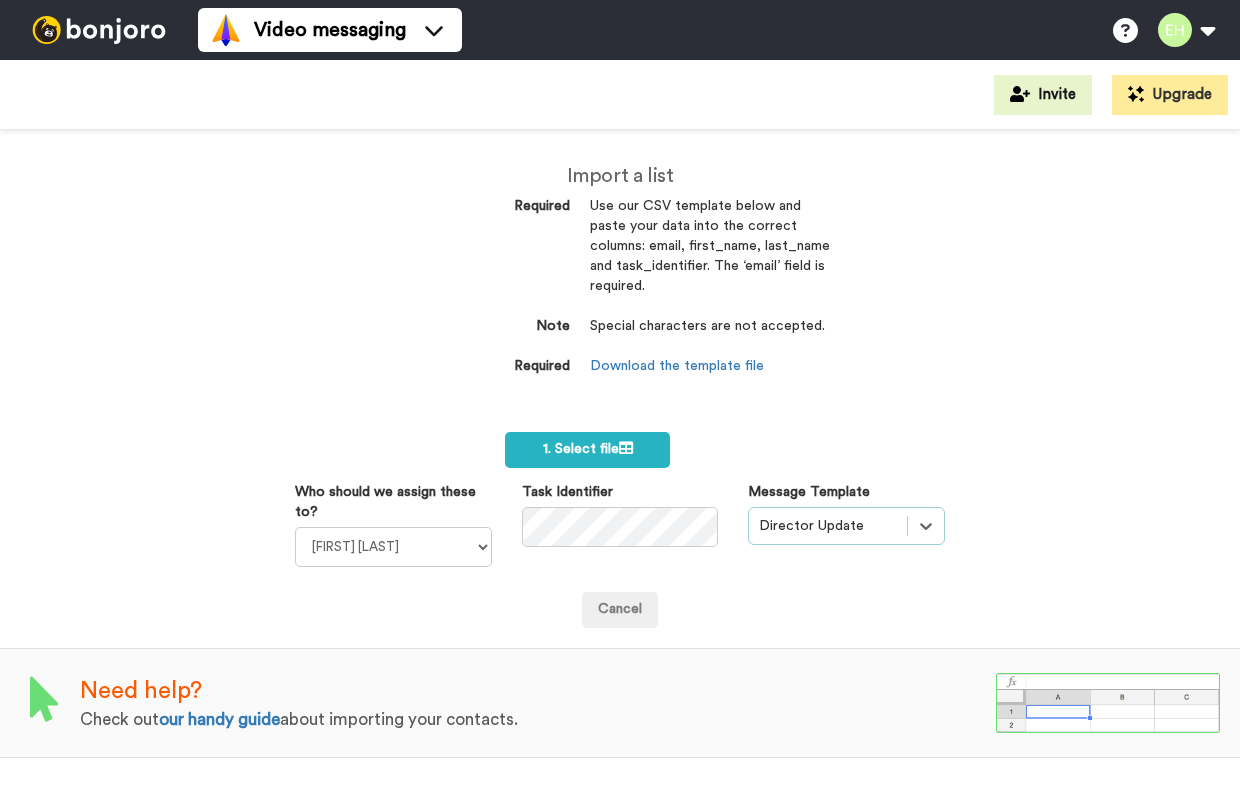 scroll, scrollTop: 0, scrollLeft: 0, axis: both 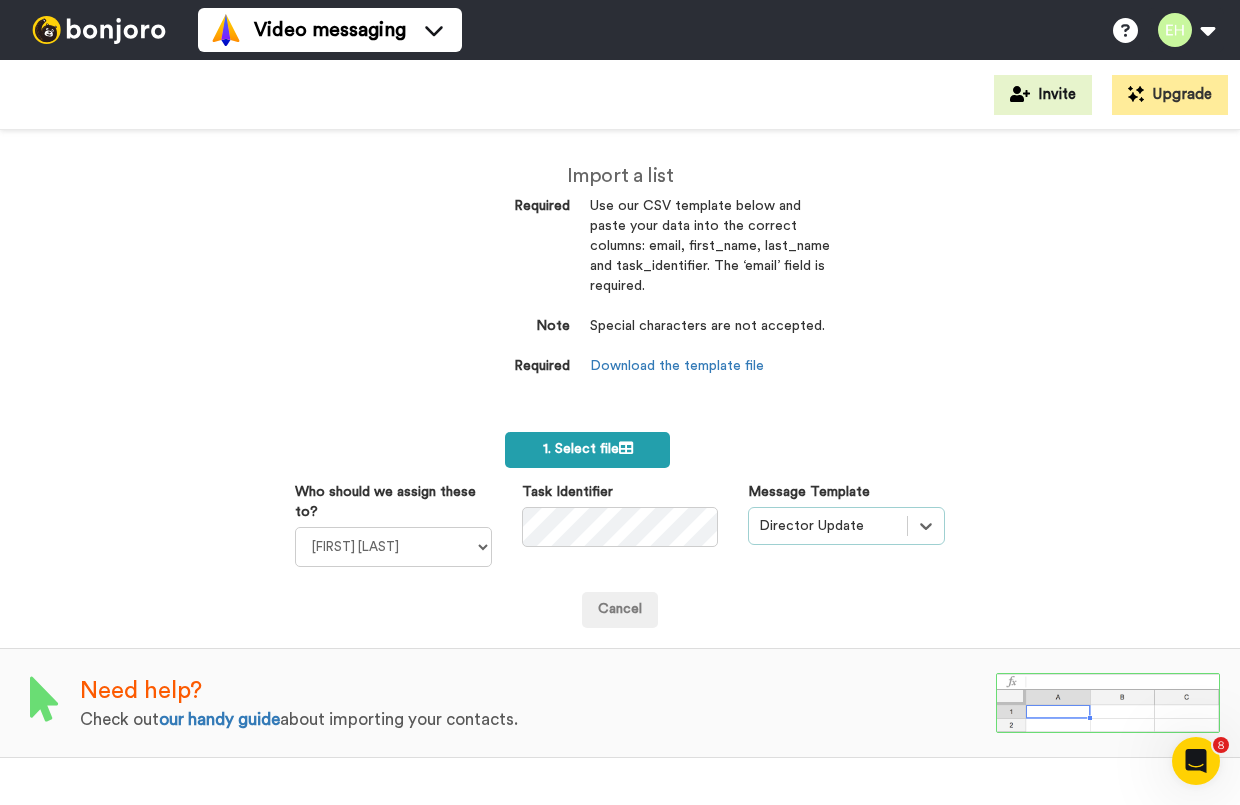 click on "1. Select file" at bounding box center [587, 450] 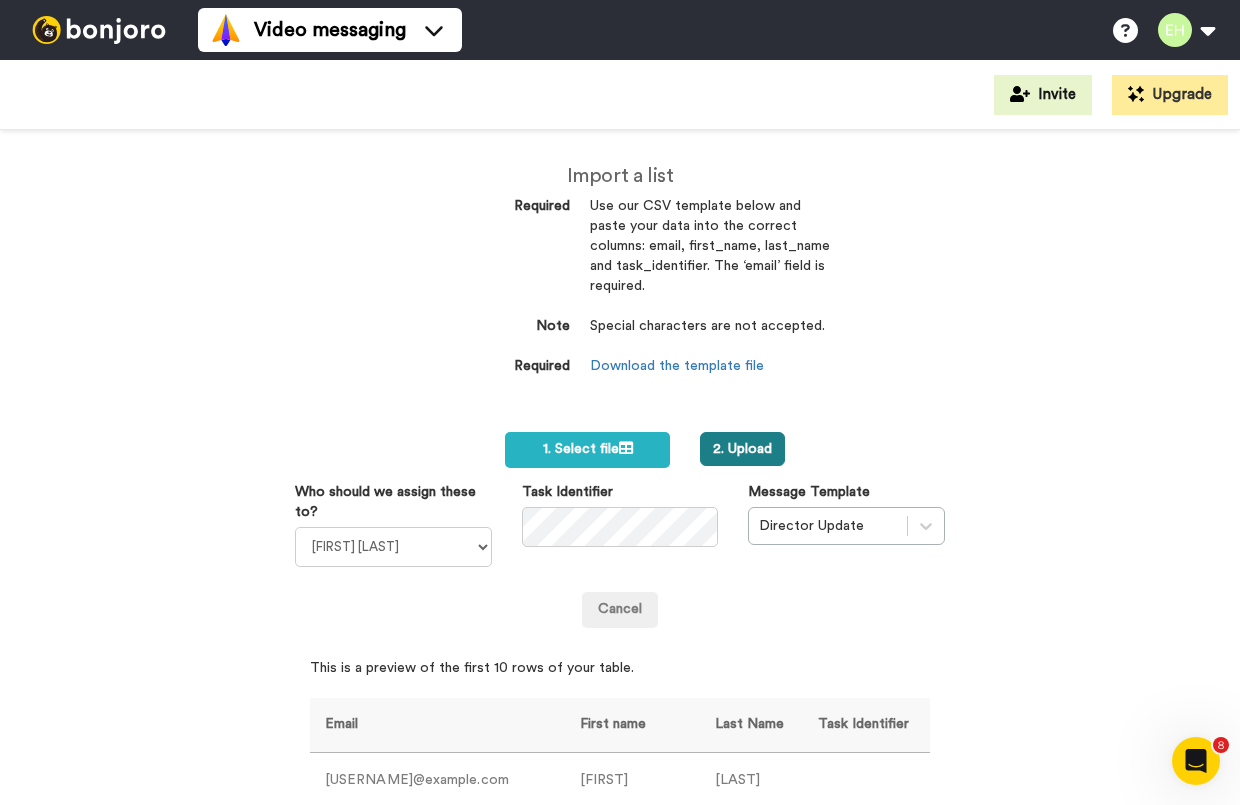 click on "2. Upload" at bounding box center (742, 449) 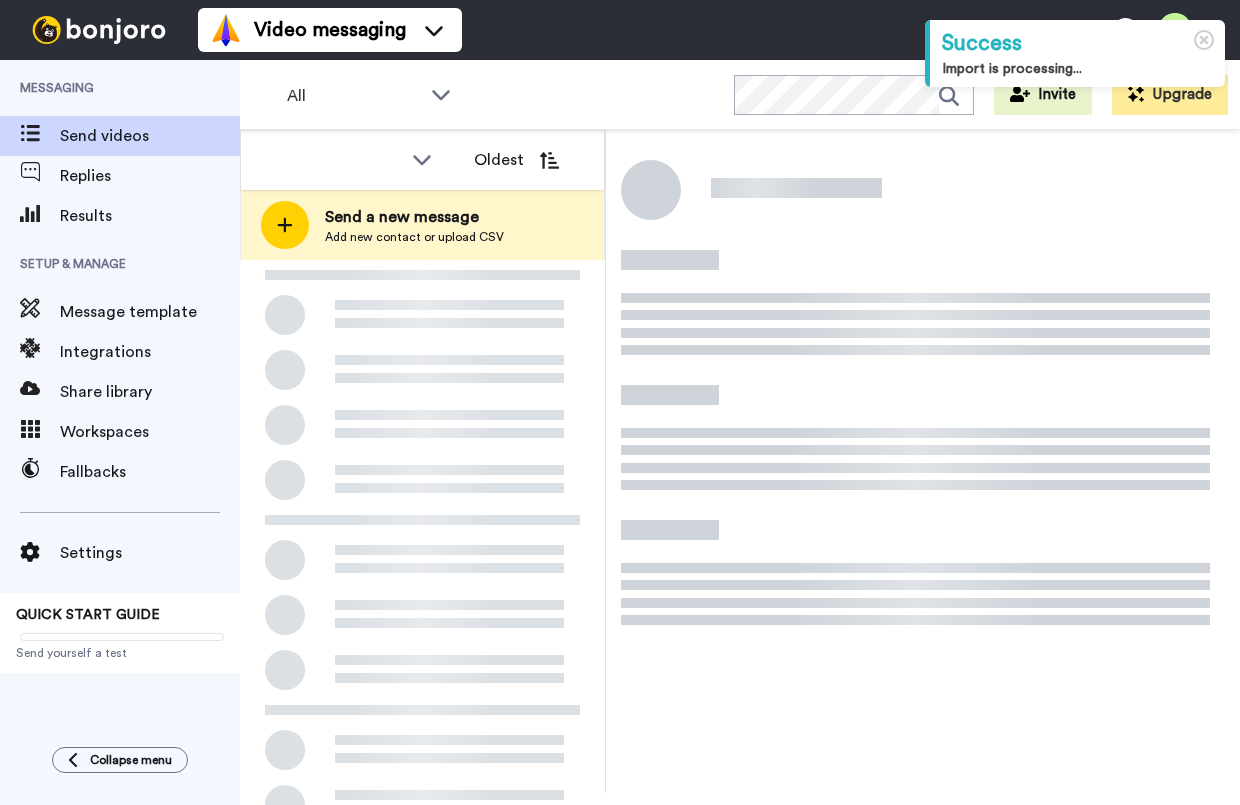 scroll, scrollTop: 0, scrollLeft: 0, axis: both 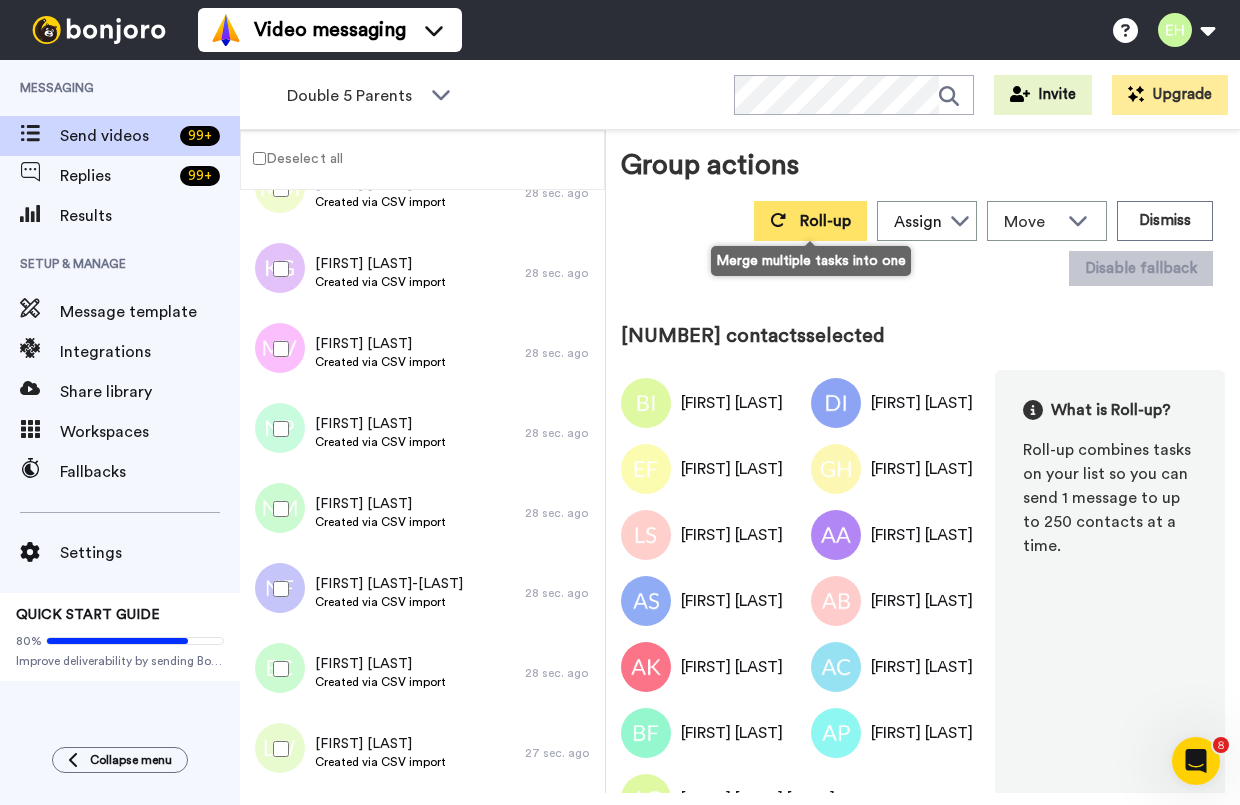 click 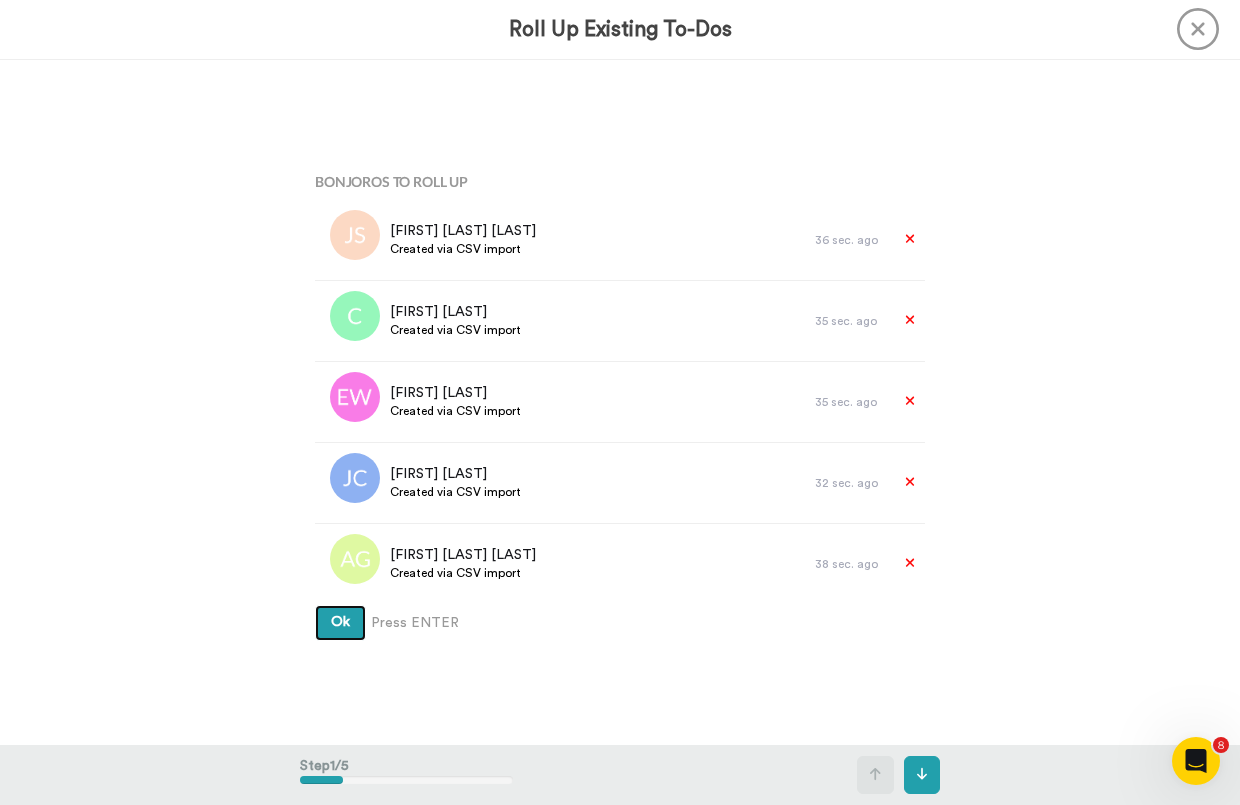 click on "Ok" at bounding box center (340, 623) 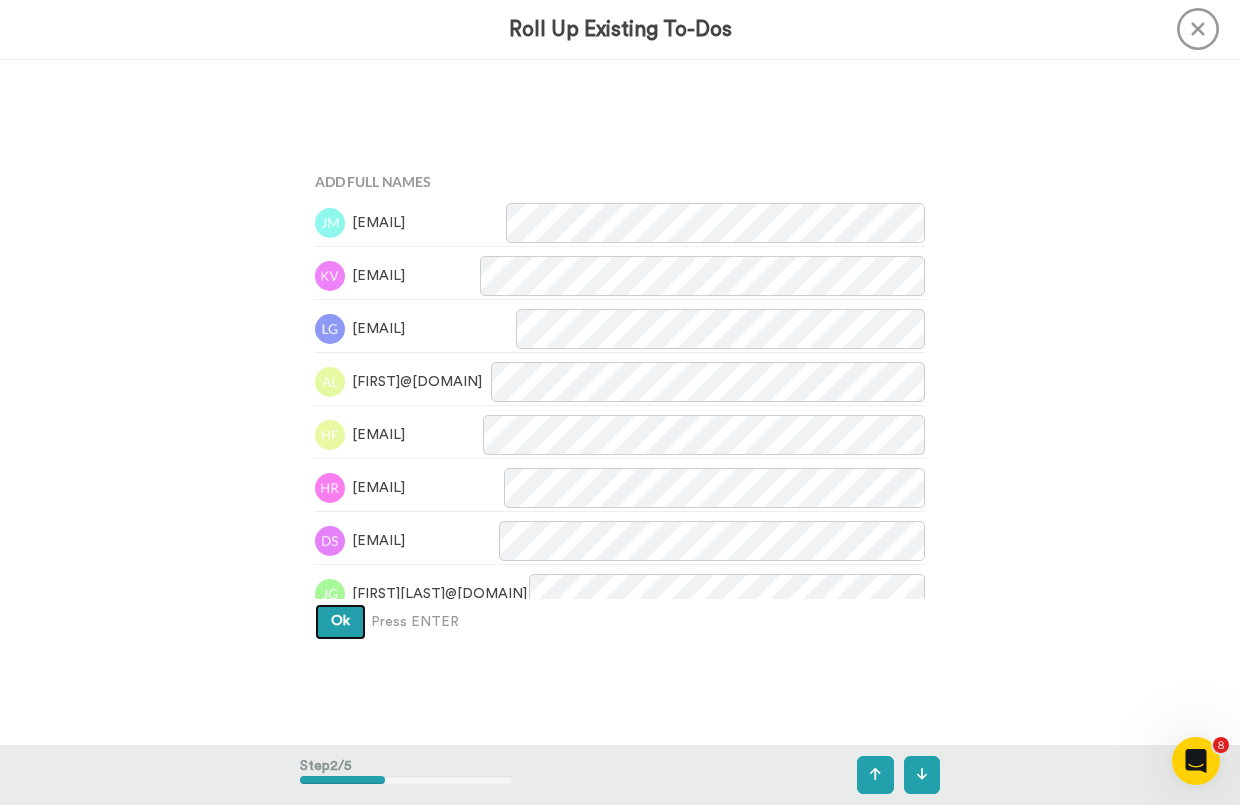 click on "Ok" at bounding box center [340, 621] 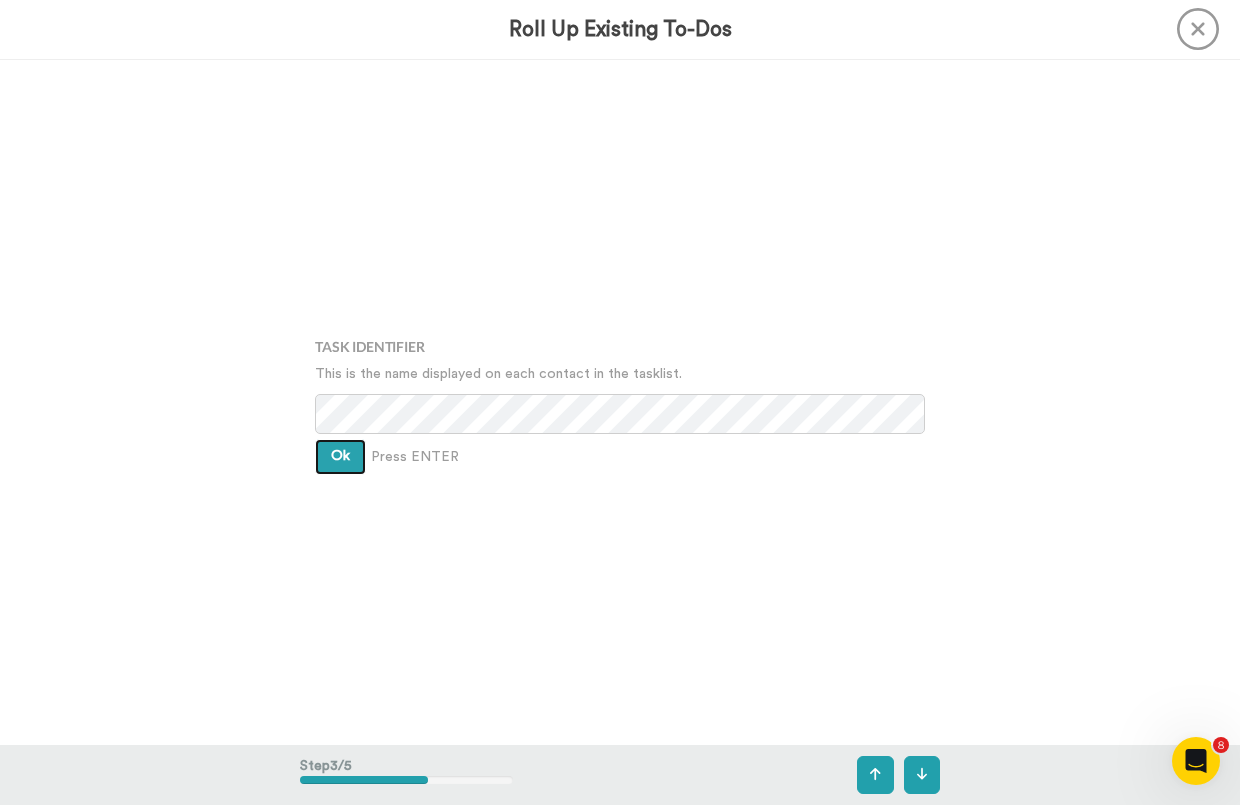 click on "Ok" at bounding box center [340, 457] 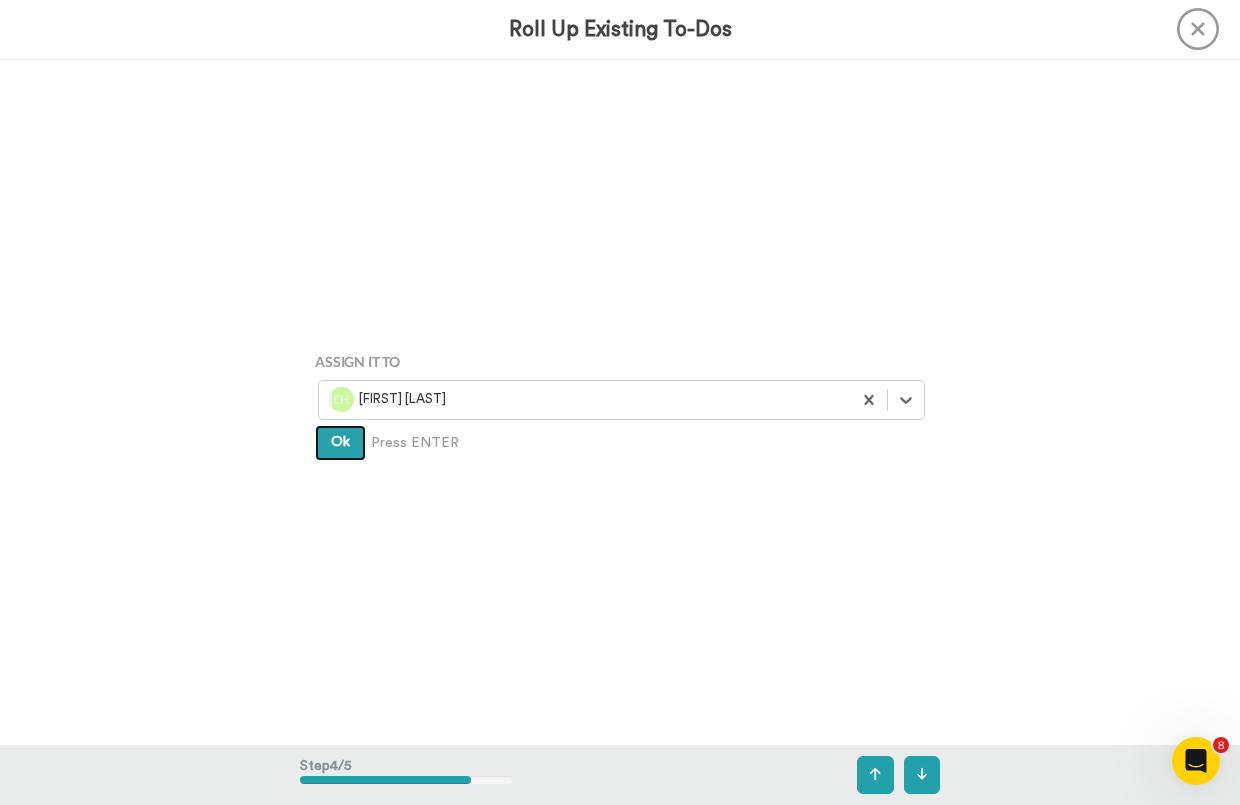 click on "Ok" at bounding box center (340, 442) 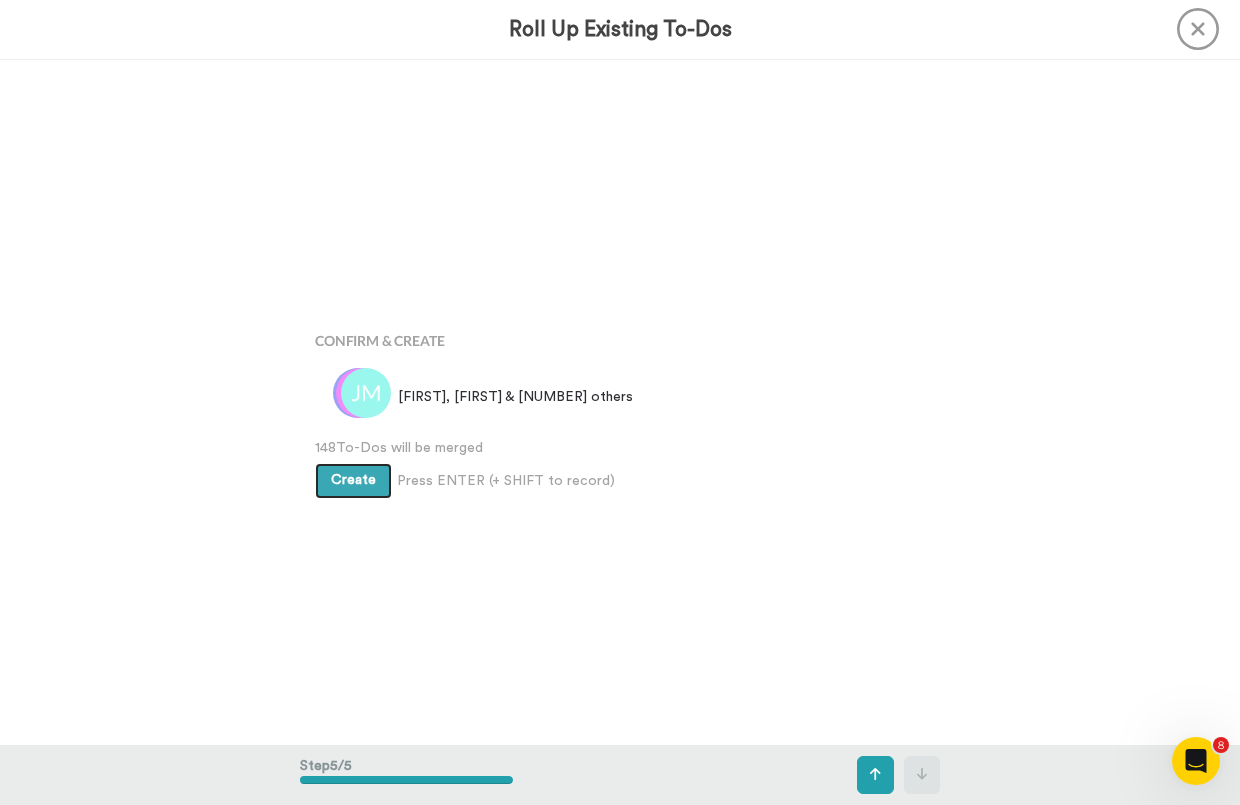 scroll, scrollTop: 2742, scrollLeft: 0, axis: vertical 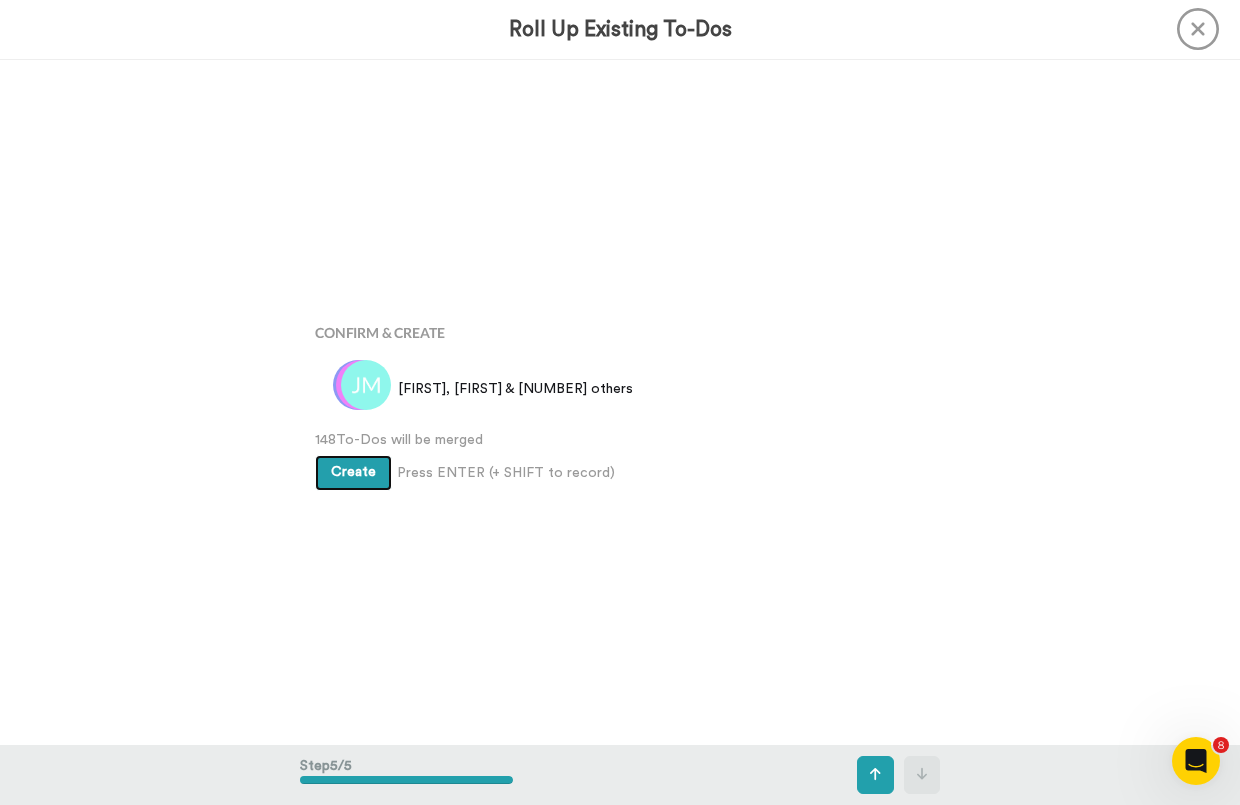 click on "Create" at bounding box center (353, 472) 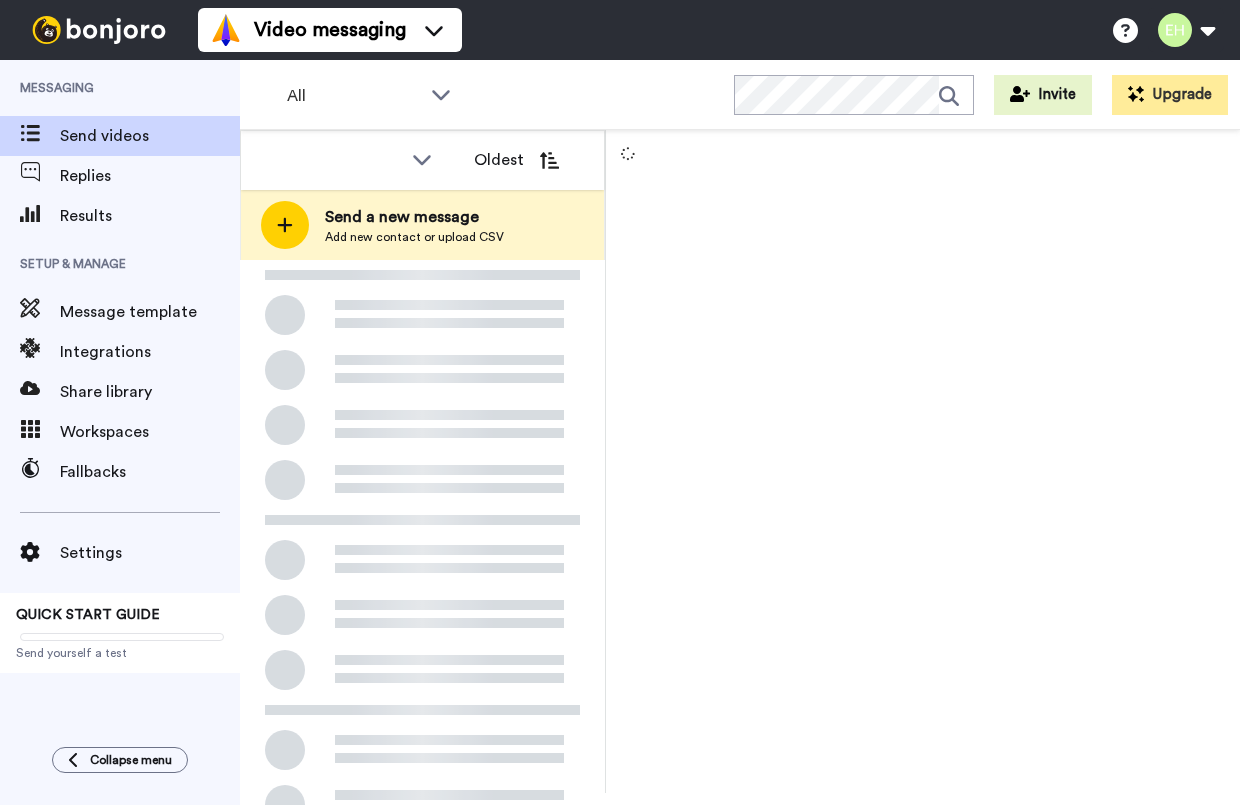 scroll, scrollTop: 0, scrollLeft: 0, axis: both 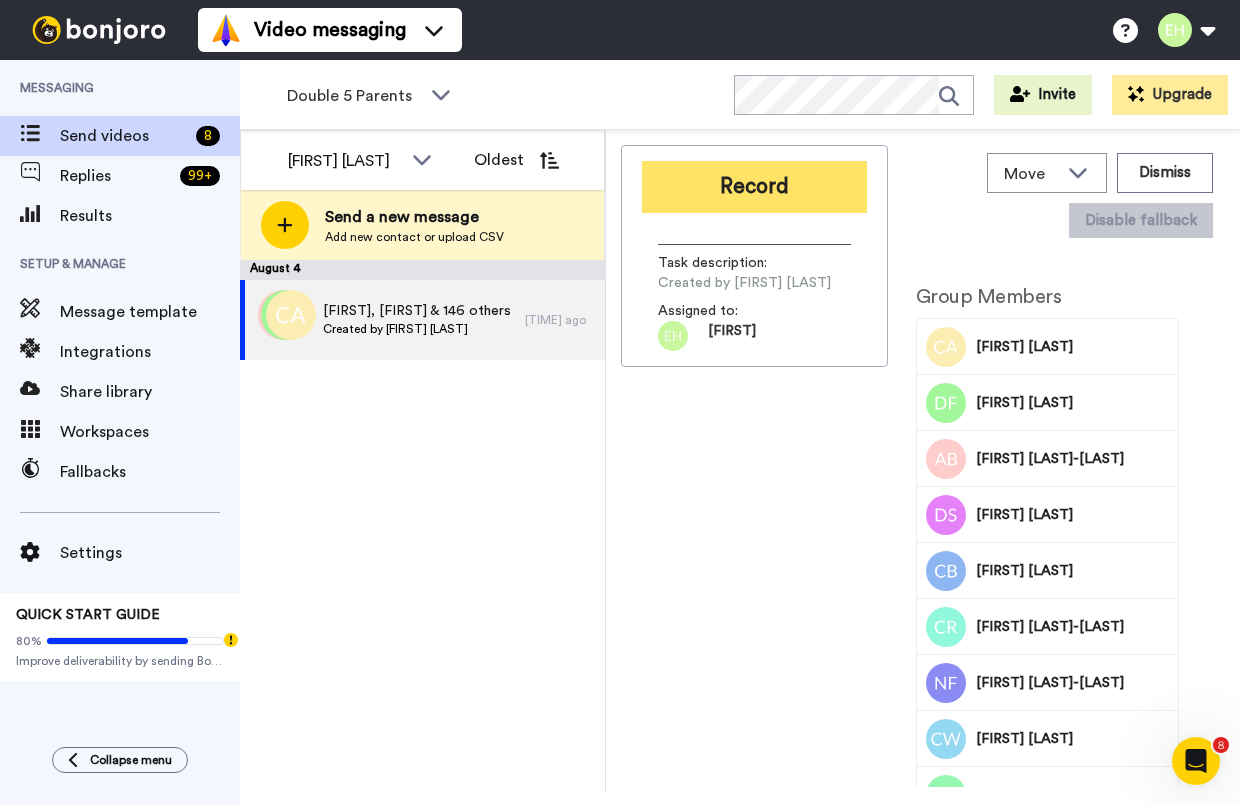 click on "Record" at bounding box center (754, 187) 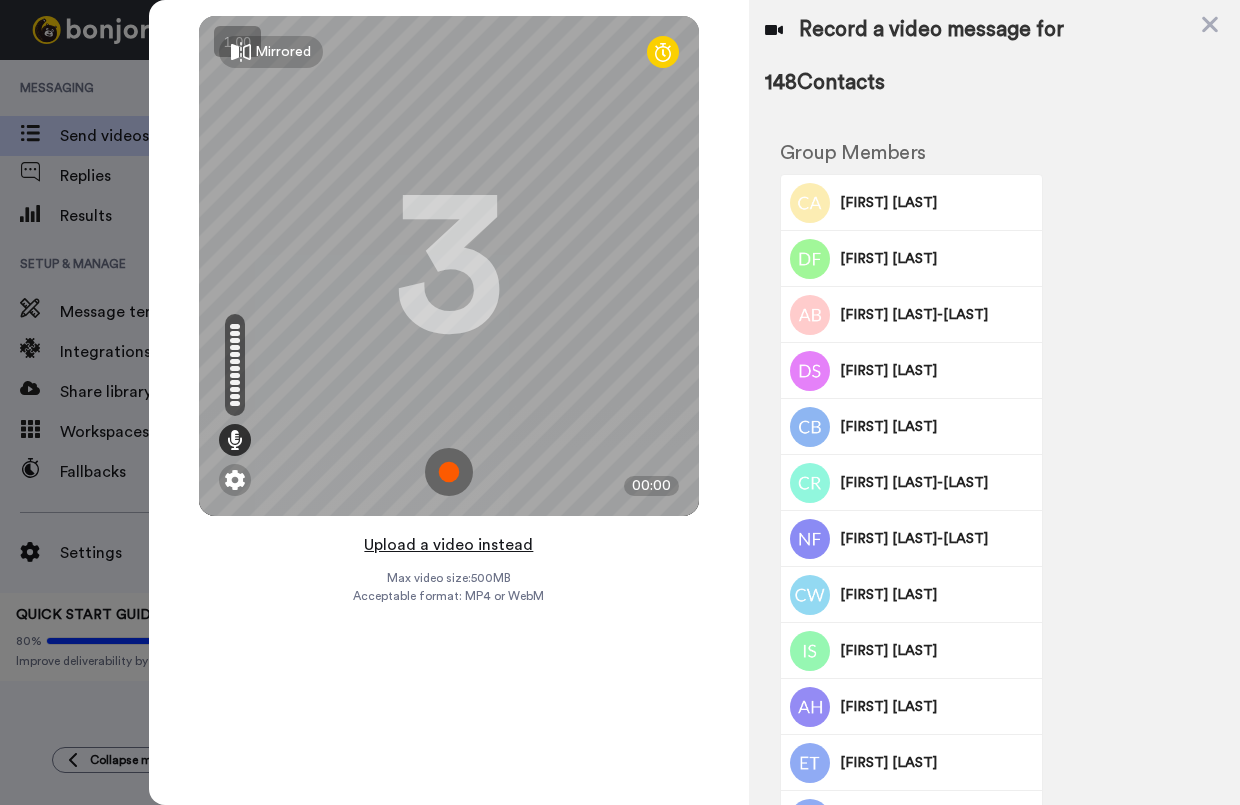 click on "Upload a video instead" at bounding box center (448, 545) 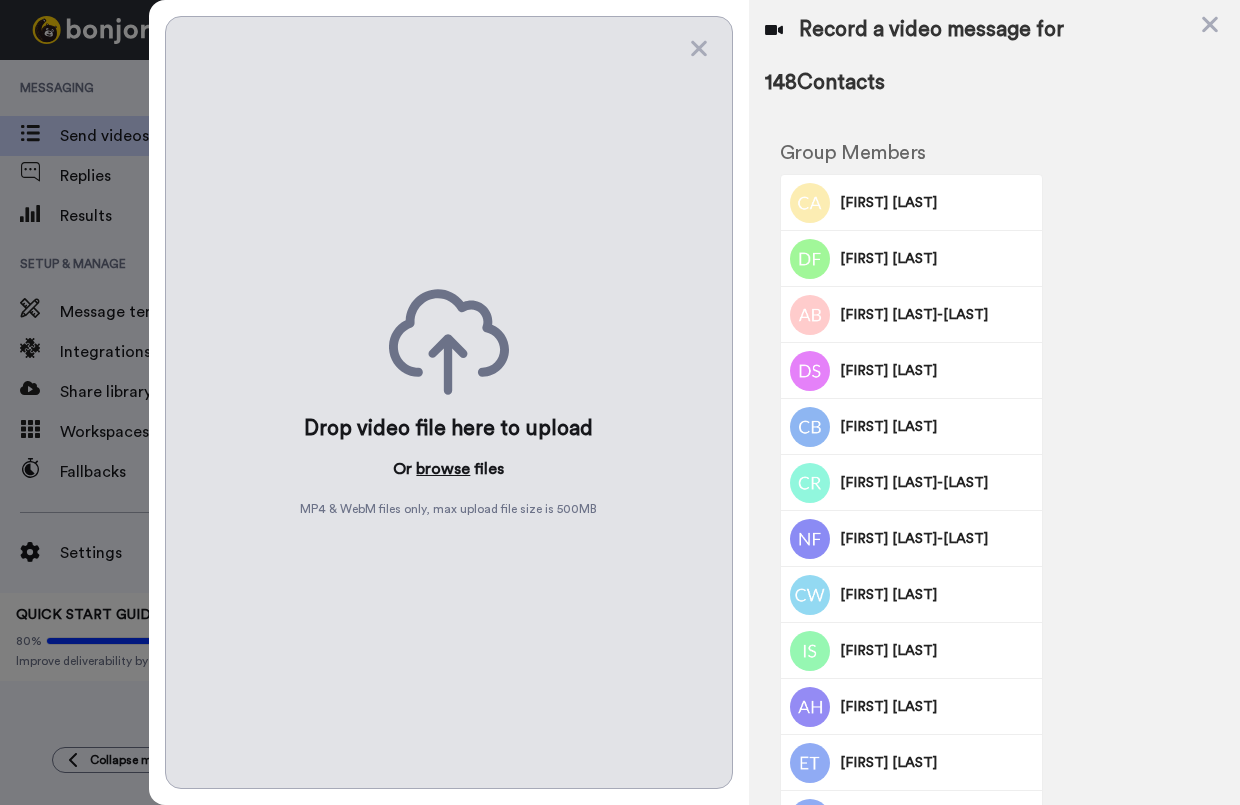 click on "browse" at bounding box center [443, 469] 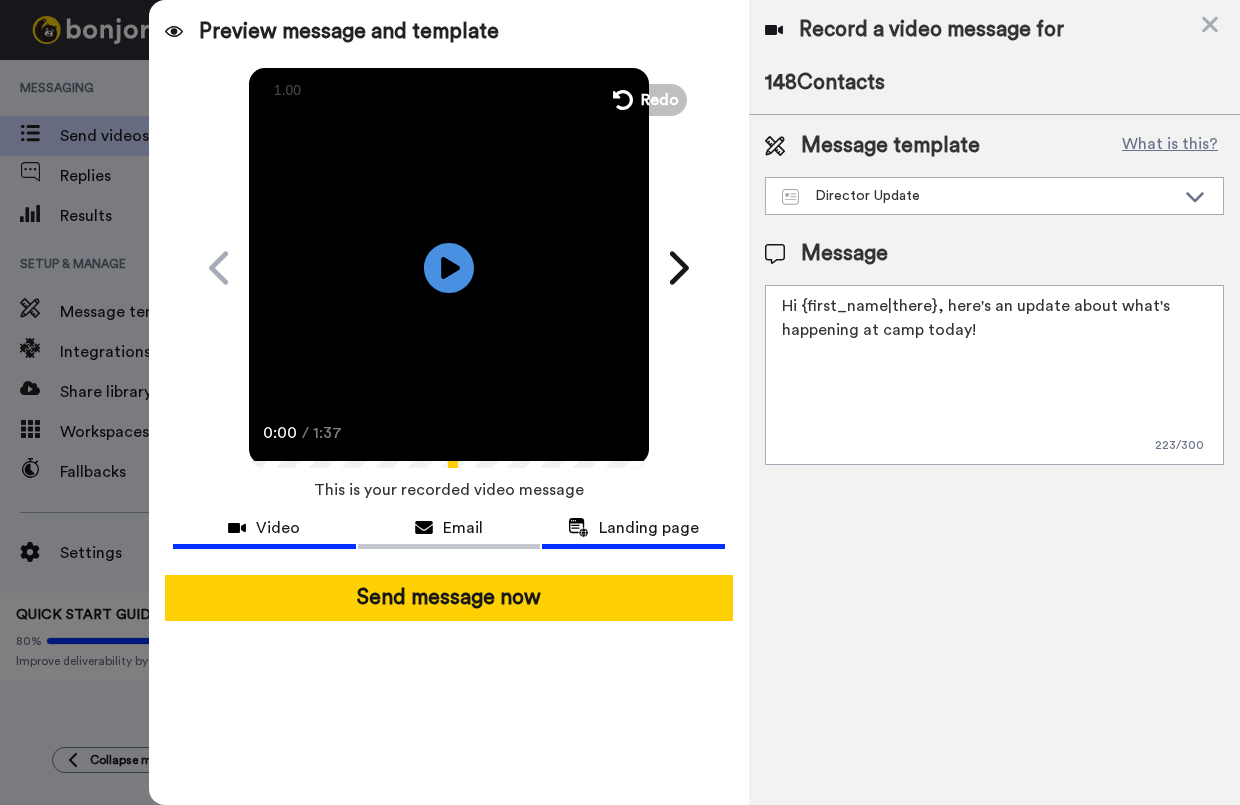 click on "Landing page" at bounding box center (649, 528) 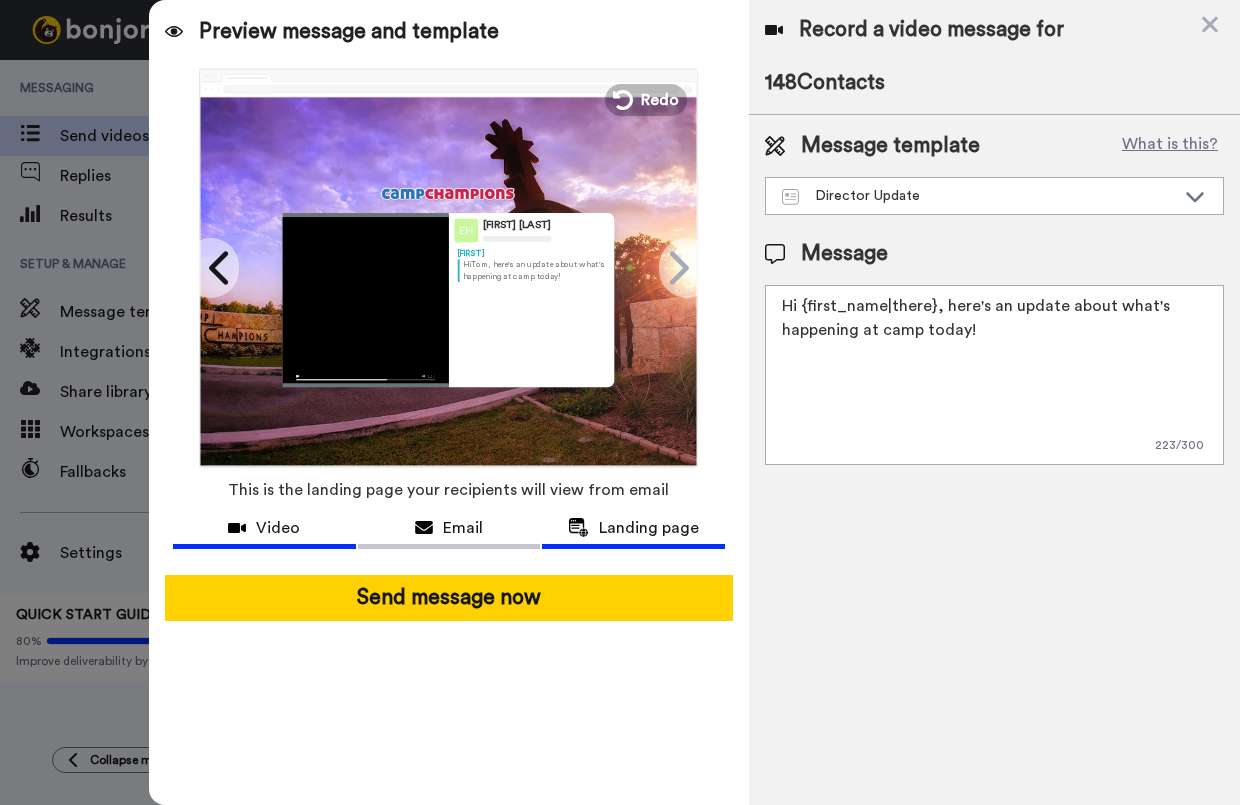 click on "Video" at bounding box center [278, 528] 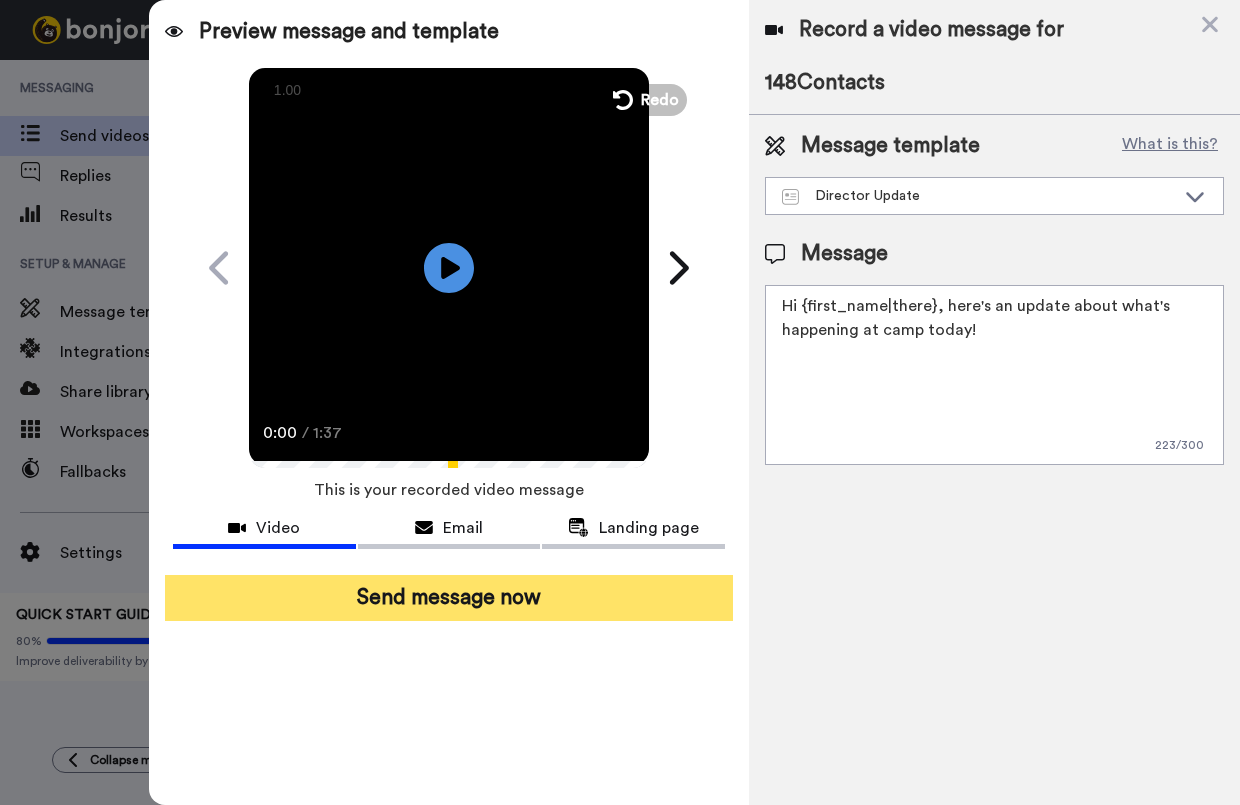 click on "Send message now" at bounding box center [449, 598] 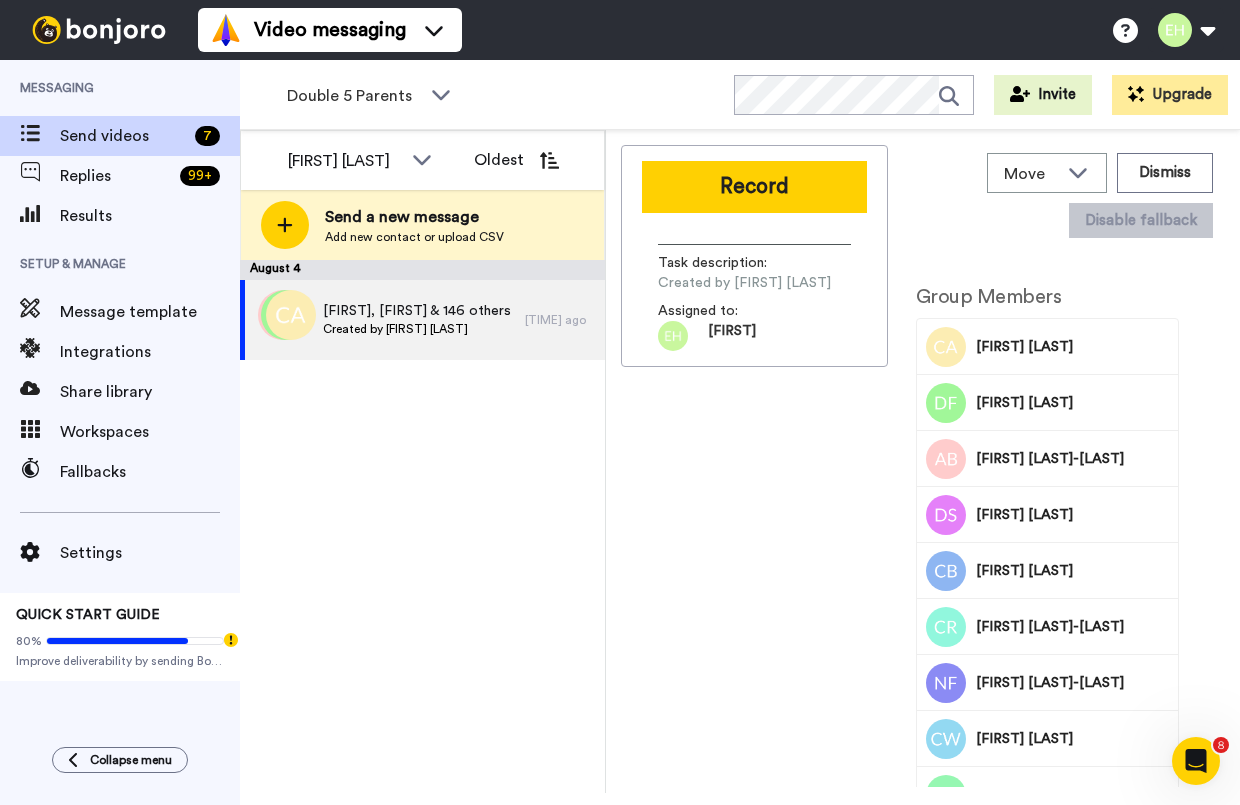 scroll, scrollTop: 0, scrollLeft: 0, axis: both 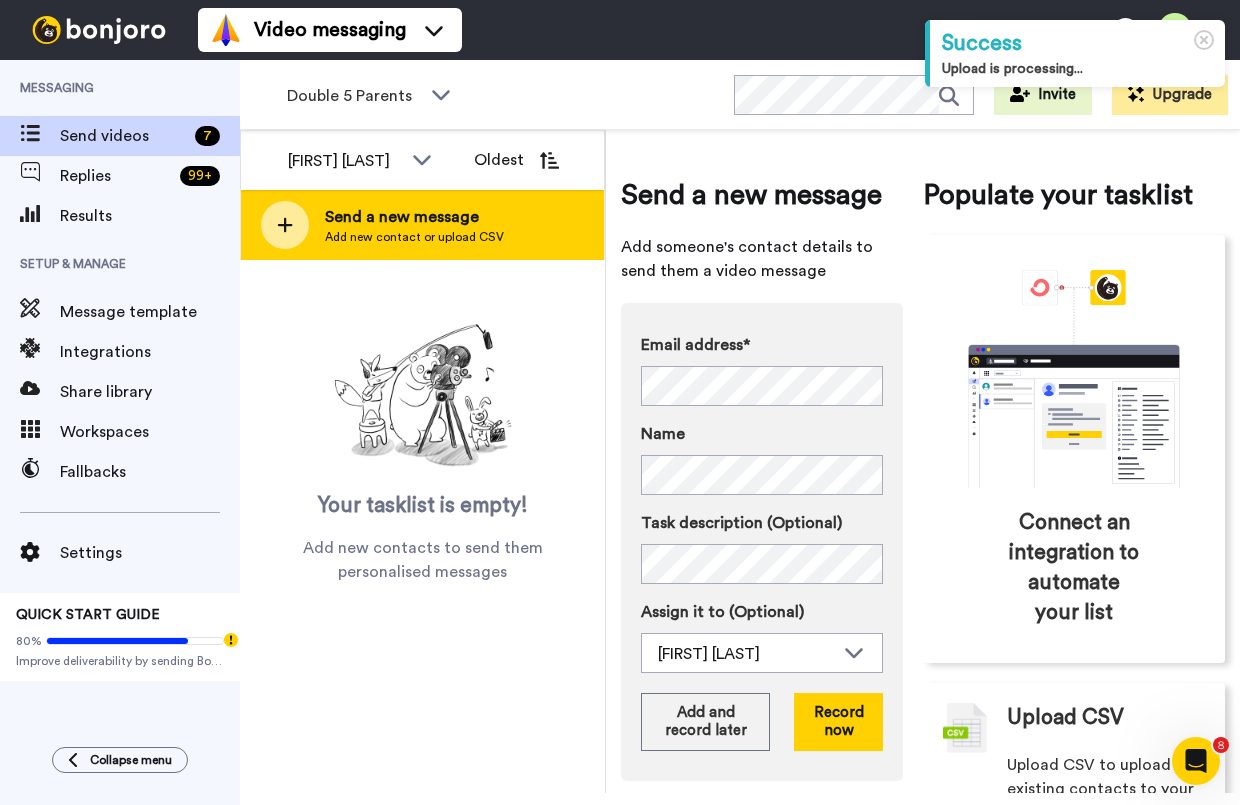 click on "Add new contact or upload CSV" at bounding box center [414, 237] 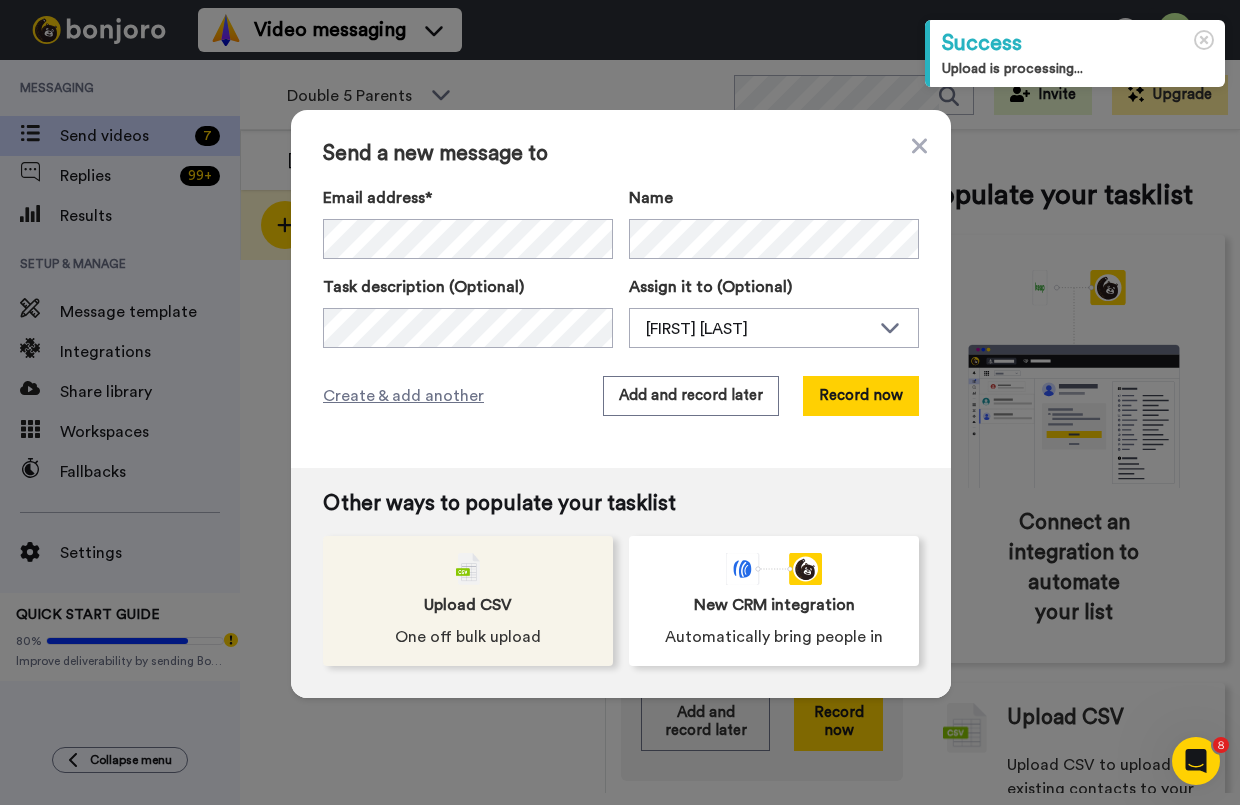 click on "Upload CSV One off bulk upload" at bounding box center (468, 601) 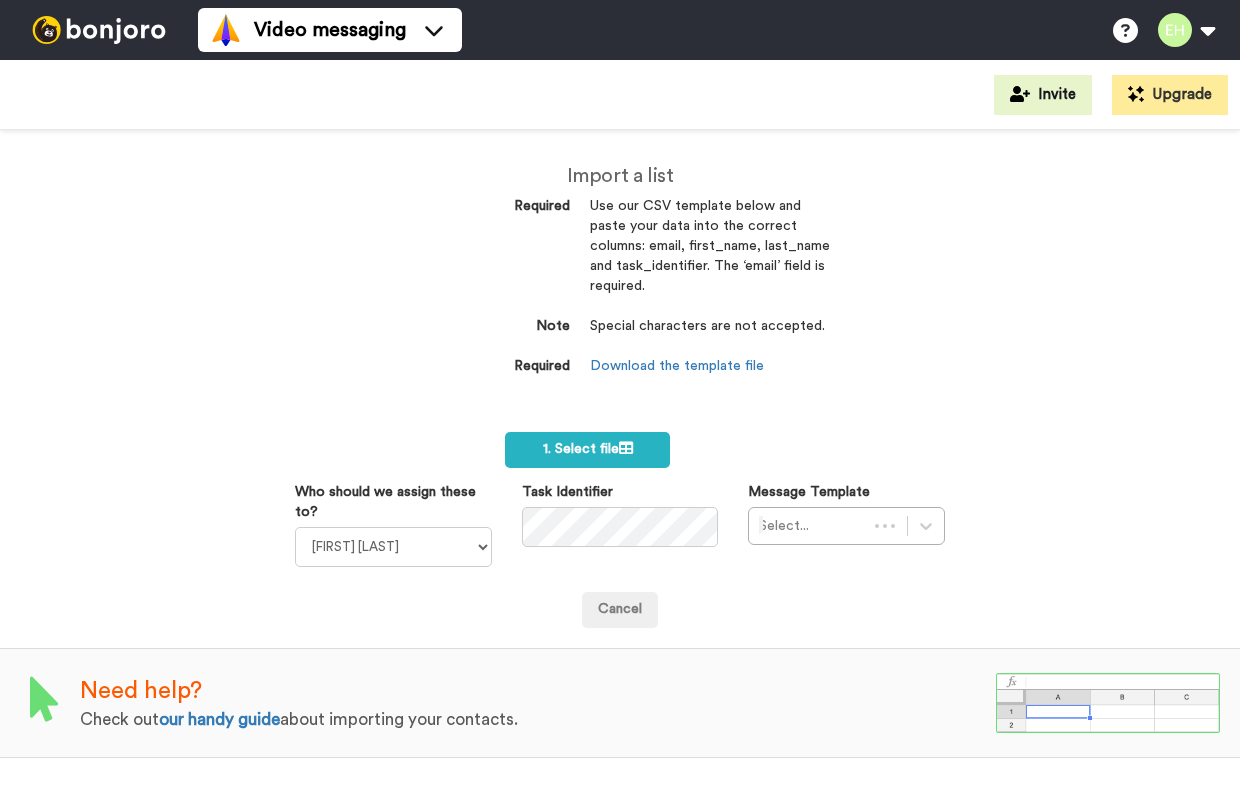 scroll, scrollTop: 0, scrollLeft: 0, axis: both 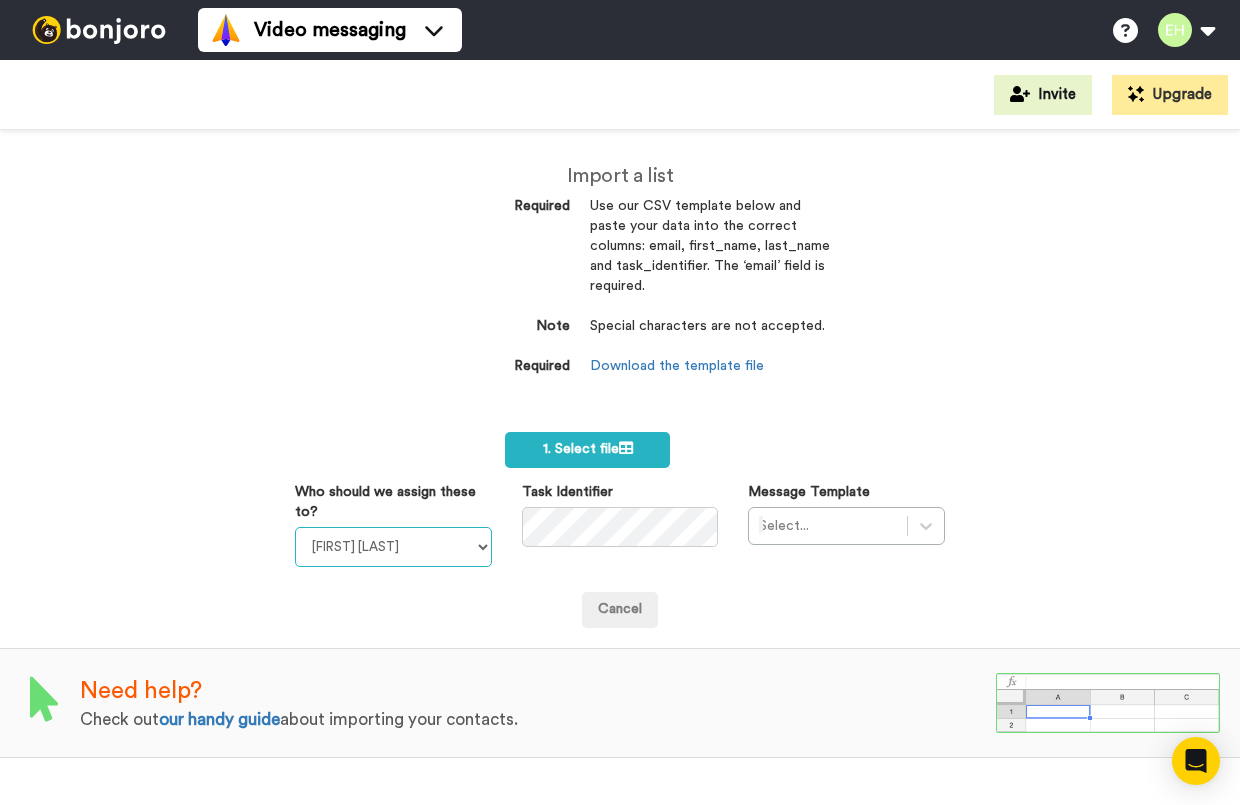 click on "Corinne Platt Josiah Platt Phyllis Campbell Erec Hillis" at bounding box center [393, 547] 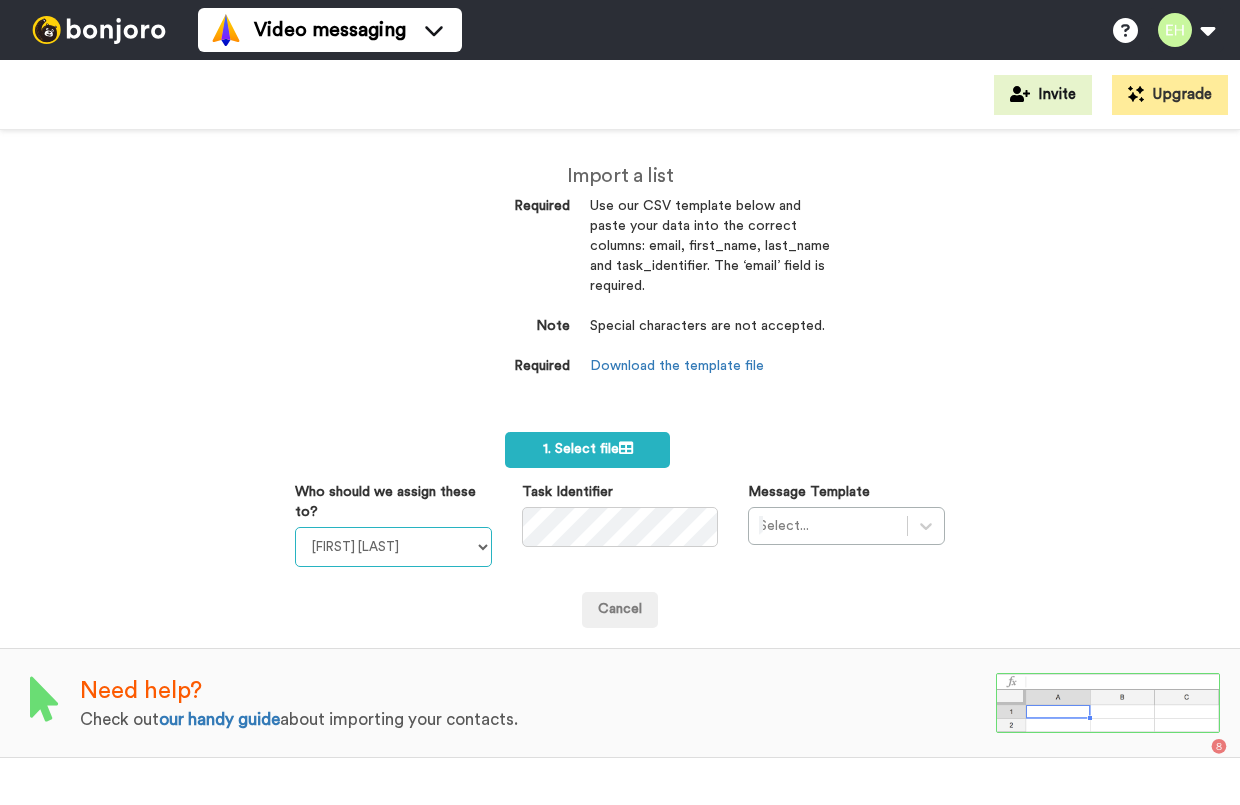select on "eec345ce-4bd9-4757-bcf6-430c100ed621" 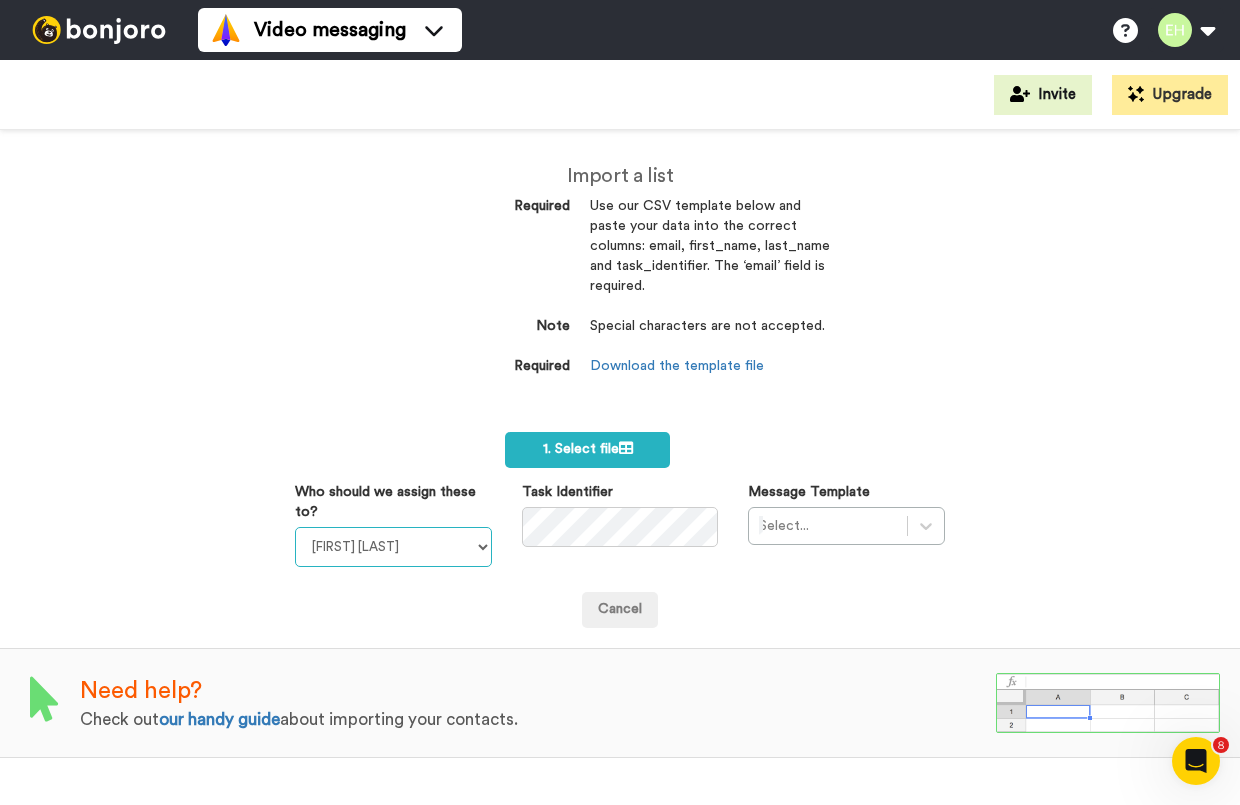 scroll, scrollTop: 0, scrollLeft: 0, axis: both 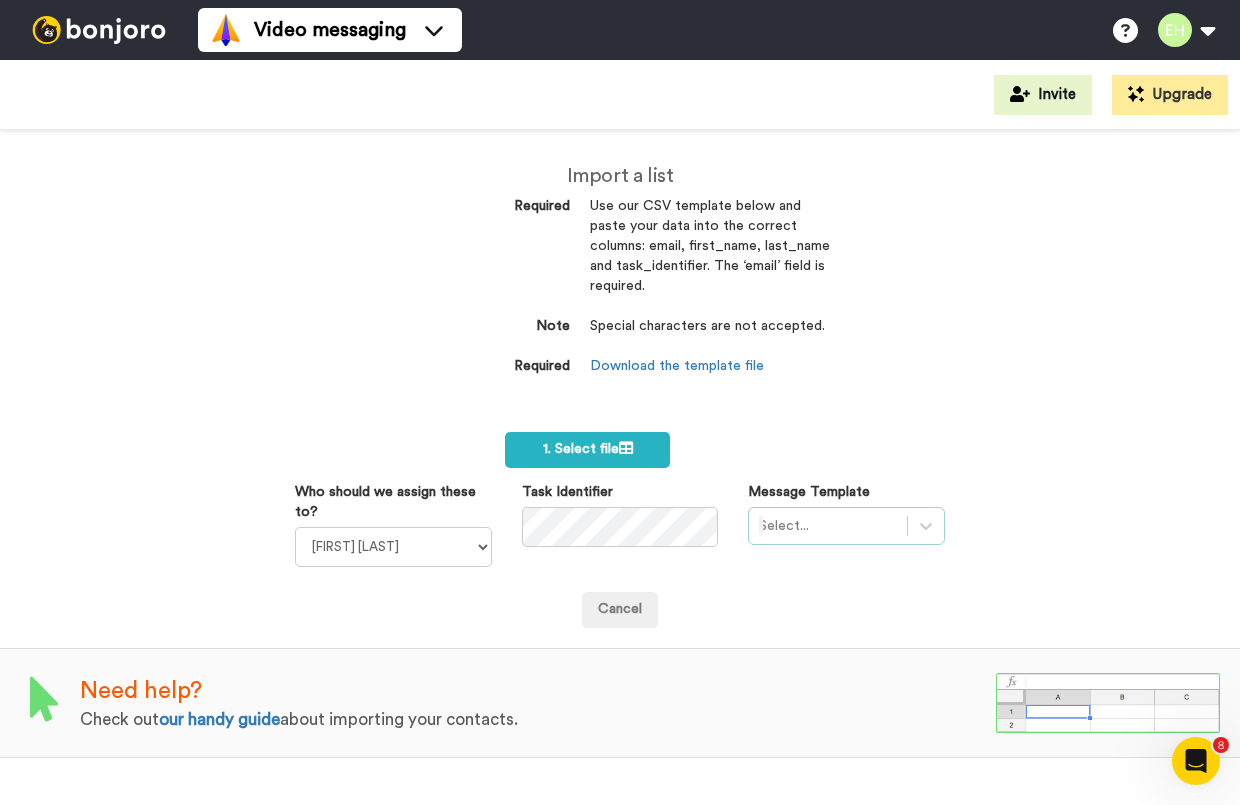 click on "Select..." at bounding box center (846, 526) 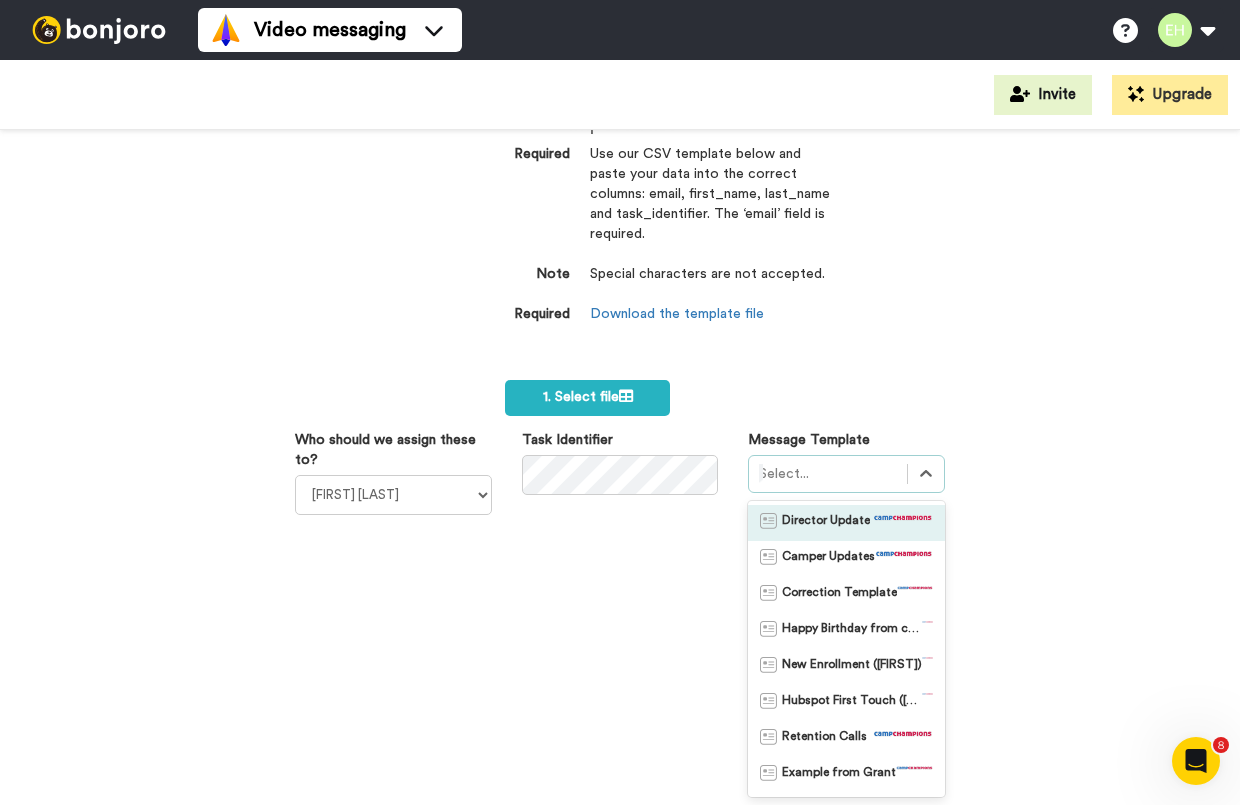 click on "Director Update" at bounding box center (826, 523) 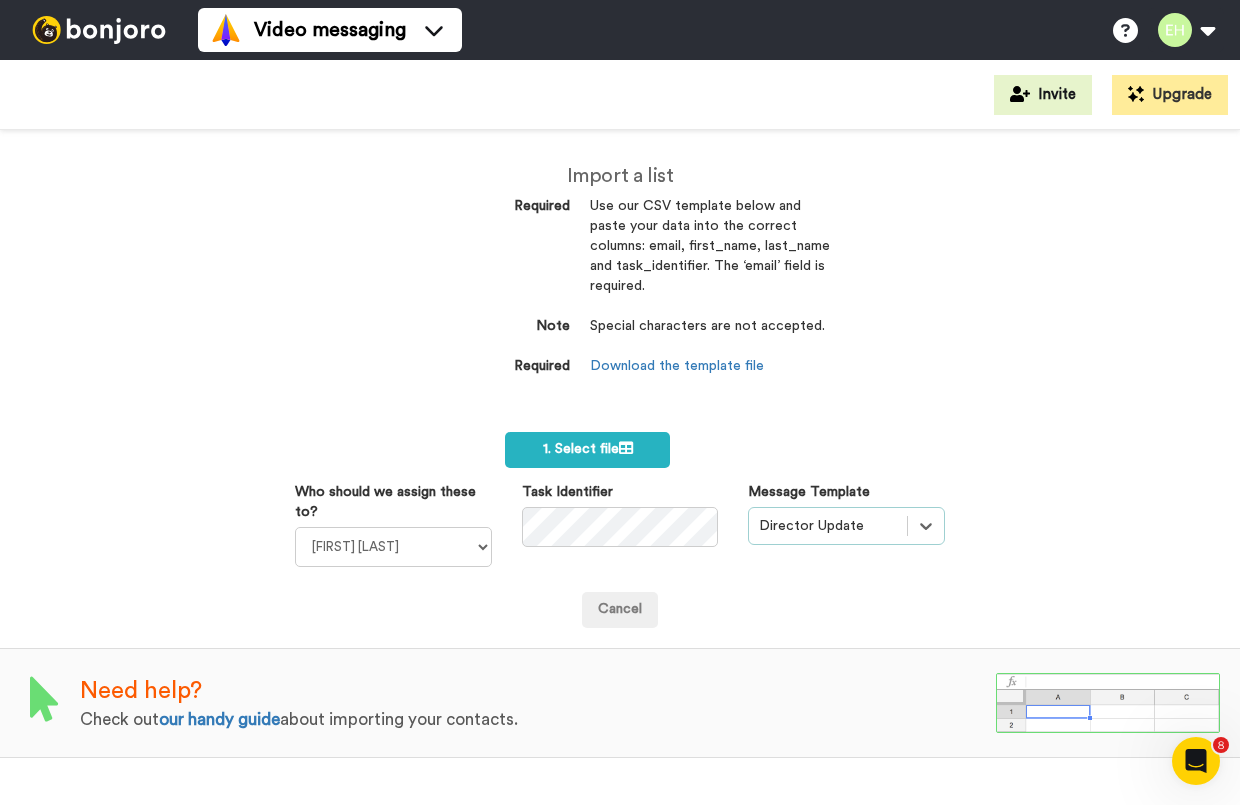 scroll, scrollTop: 0, scrollLeft: 0, axis: both 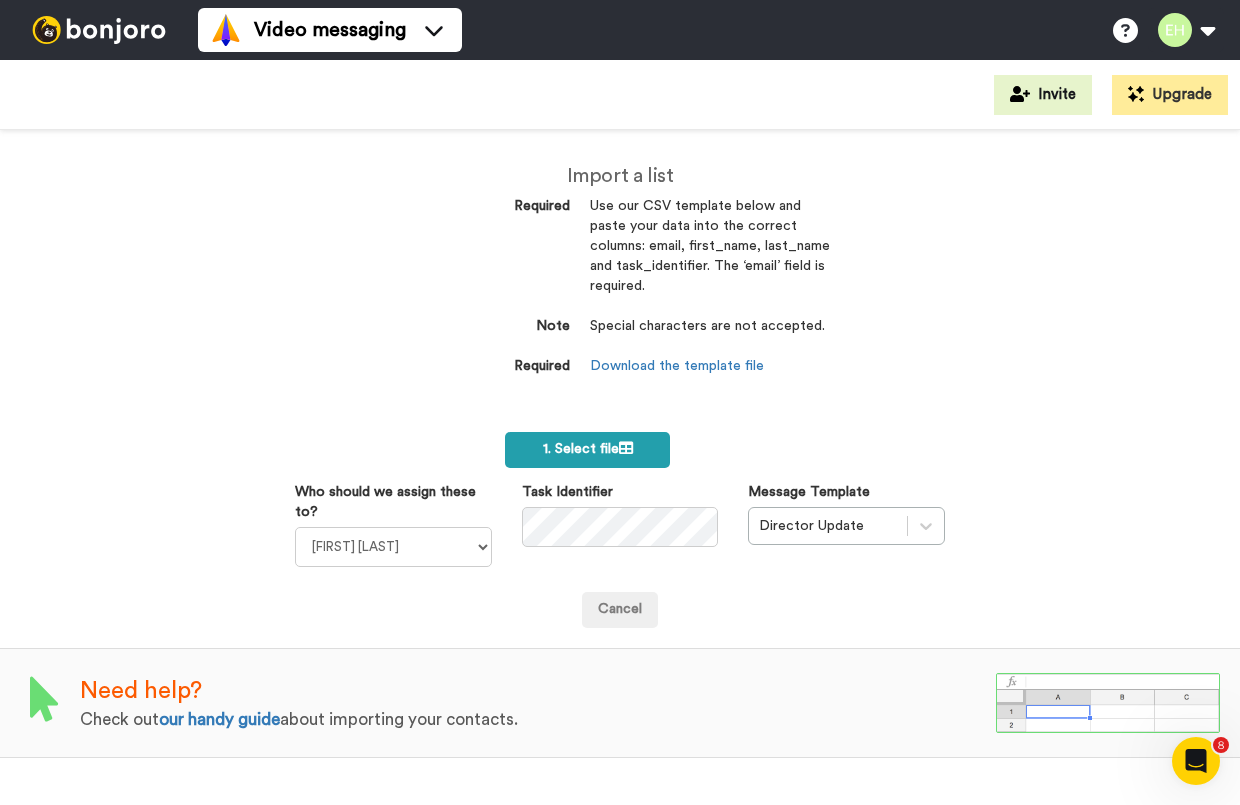click on "1. Select file" at bounding box center [588, 449] 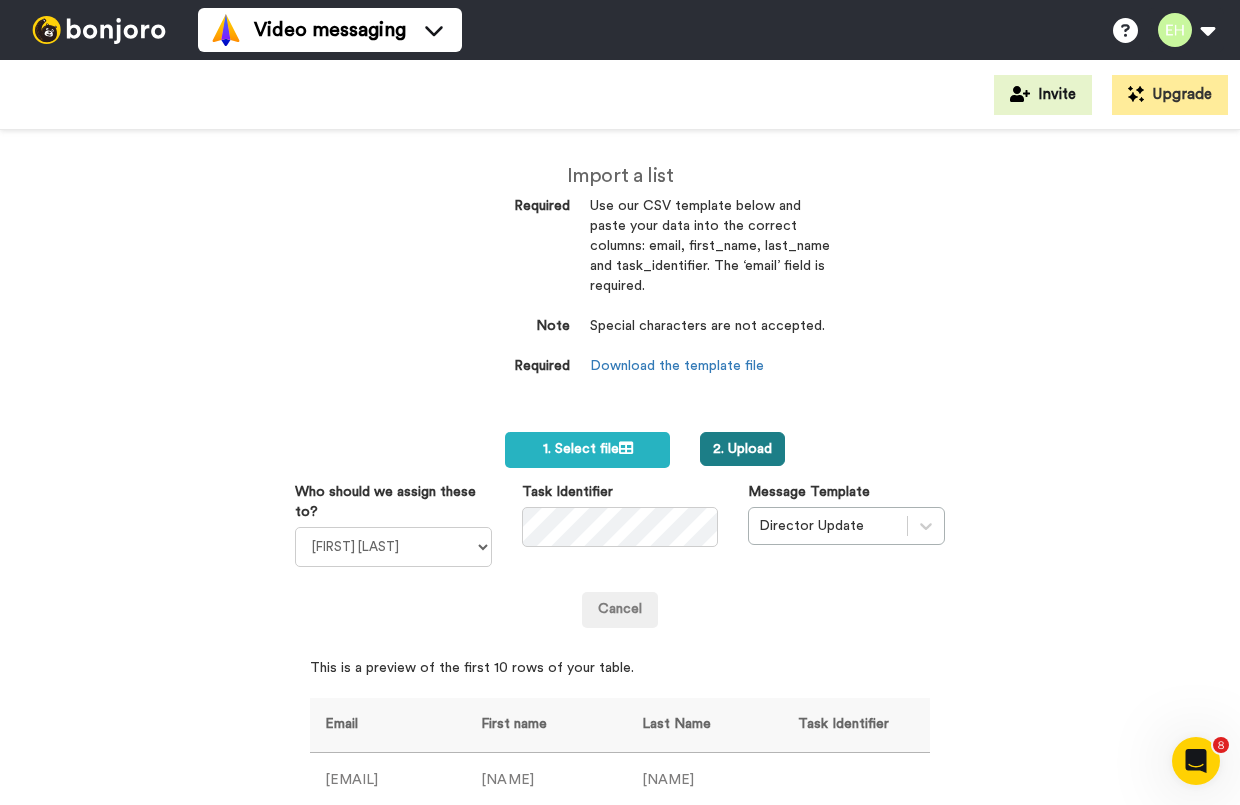click on "2. Upload" at bounding box center (742, 449) 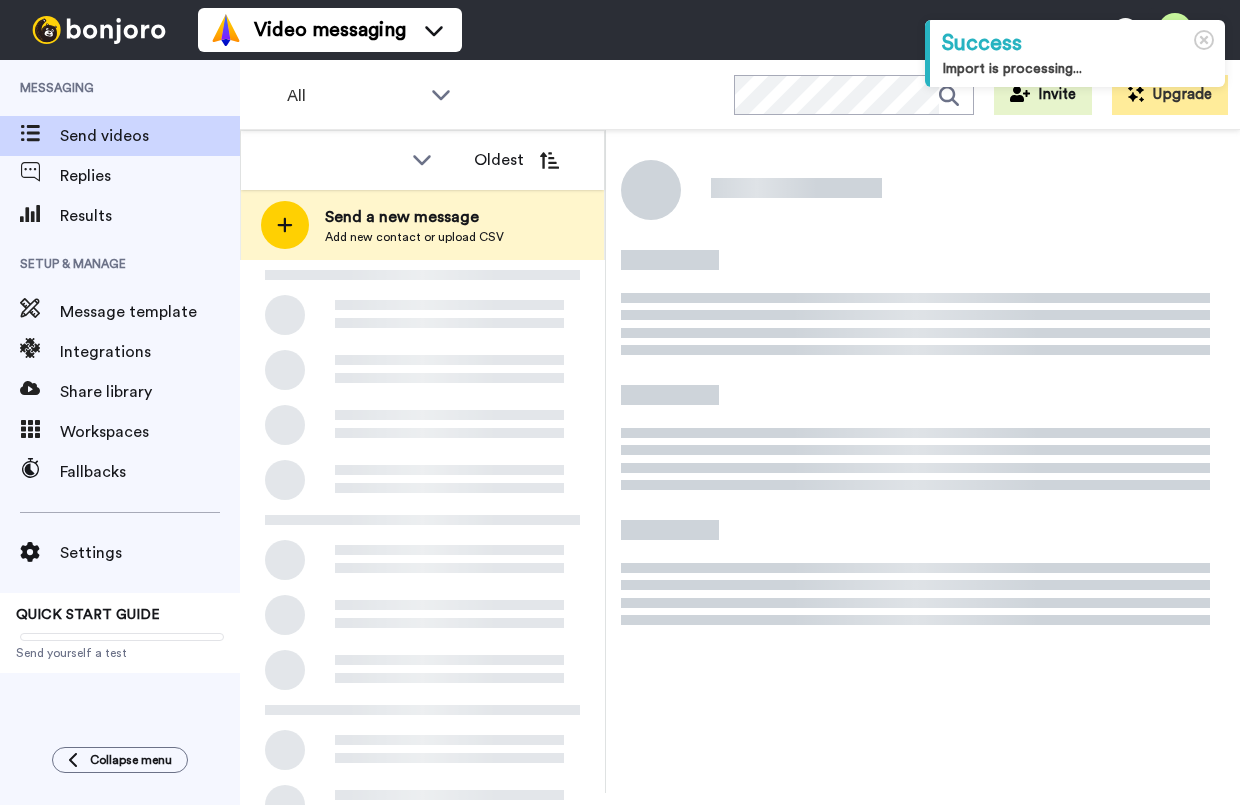 scroll, scrollTop: 0, scrollLeft: 0, axis: both 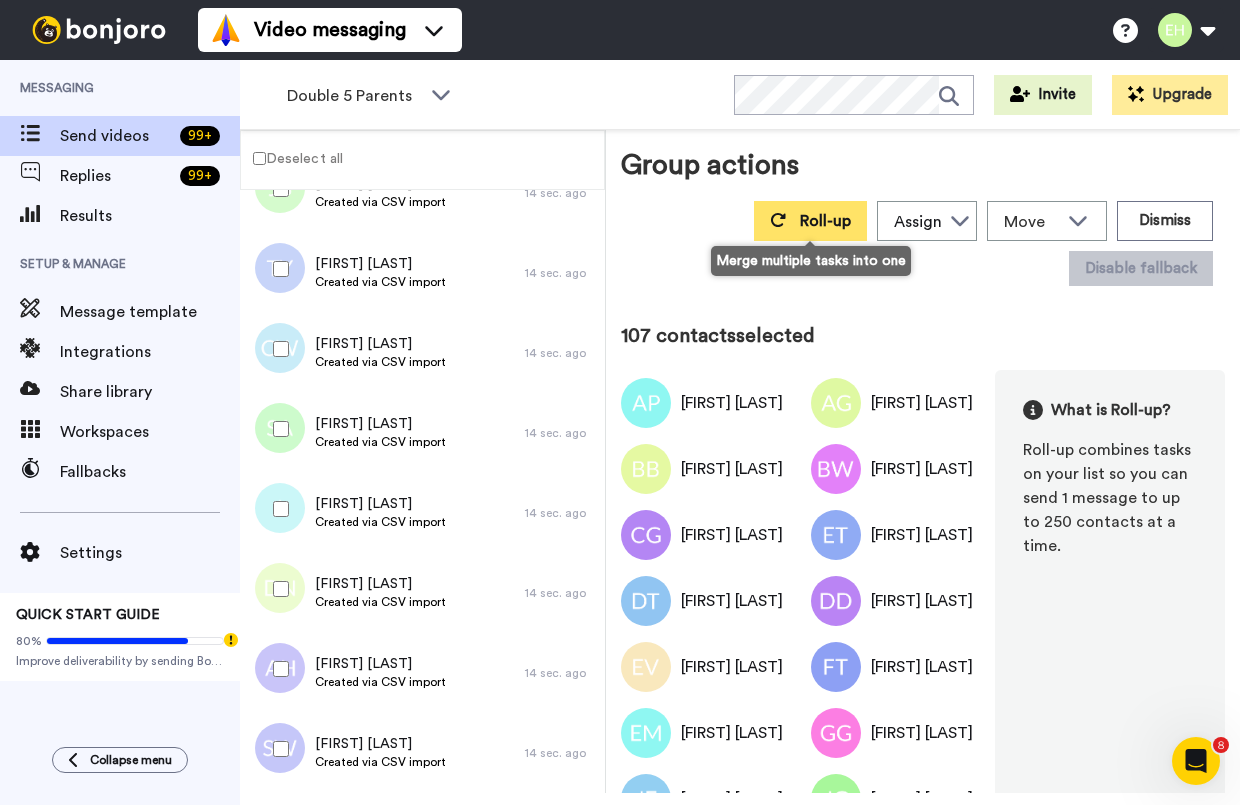 click 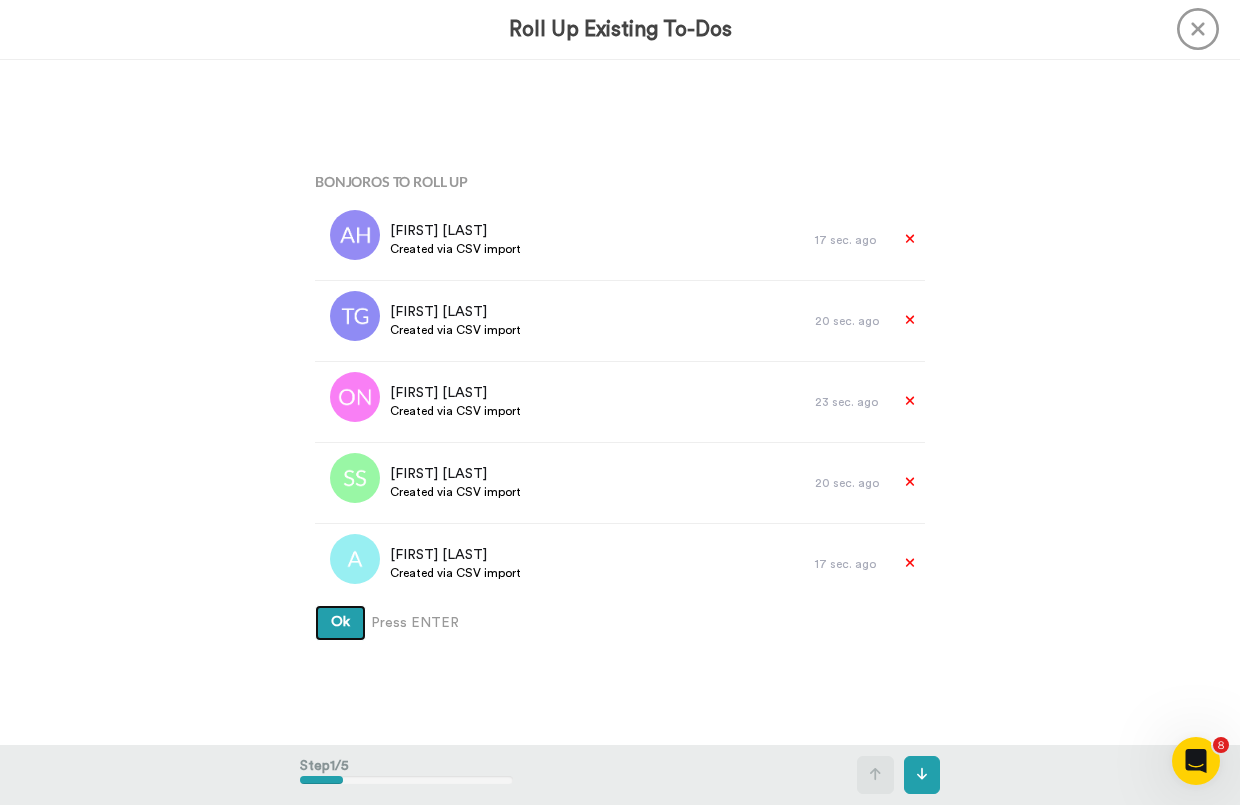 click on "Ok" at bounding box center (340, 622) 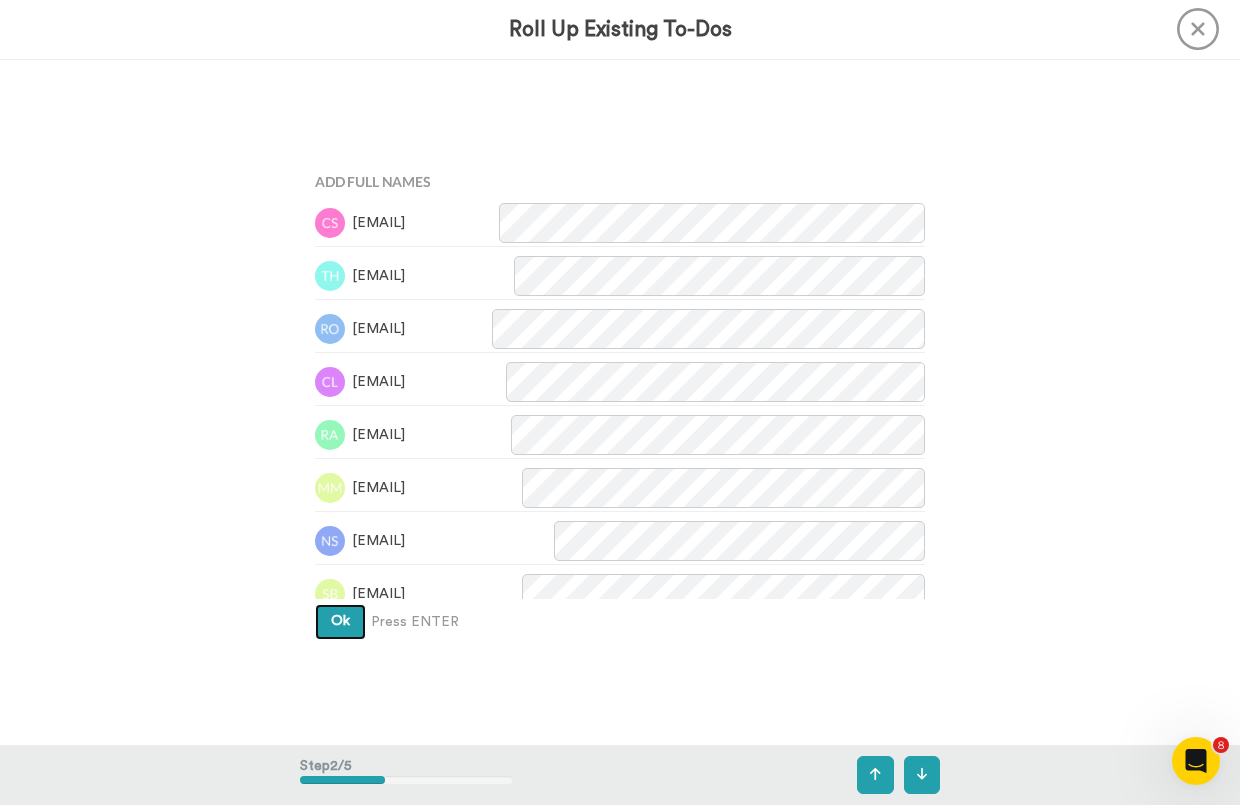 click on "Ok" at bounding box center (340, 621) 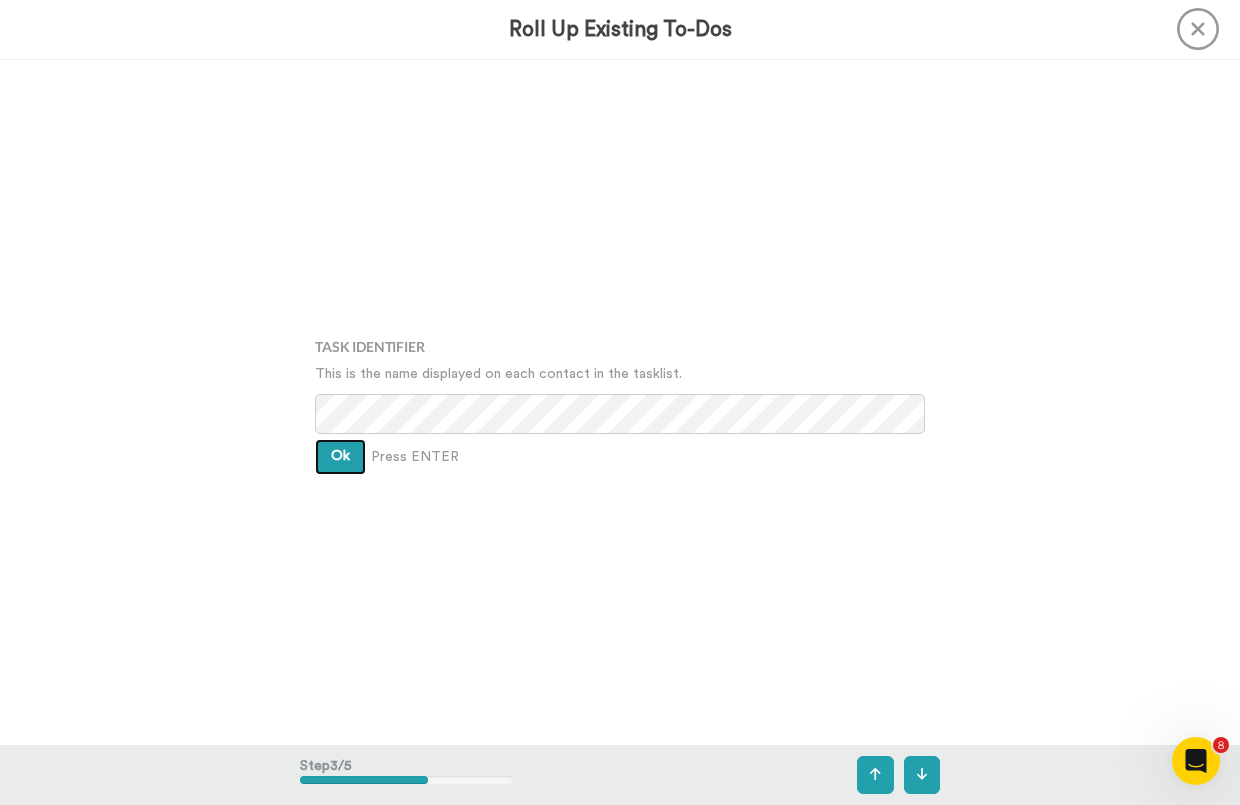 click on "Ok" at bounding box center (340, 456) 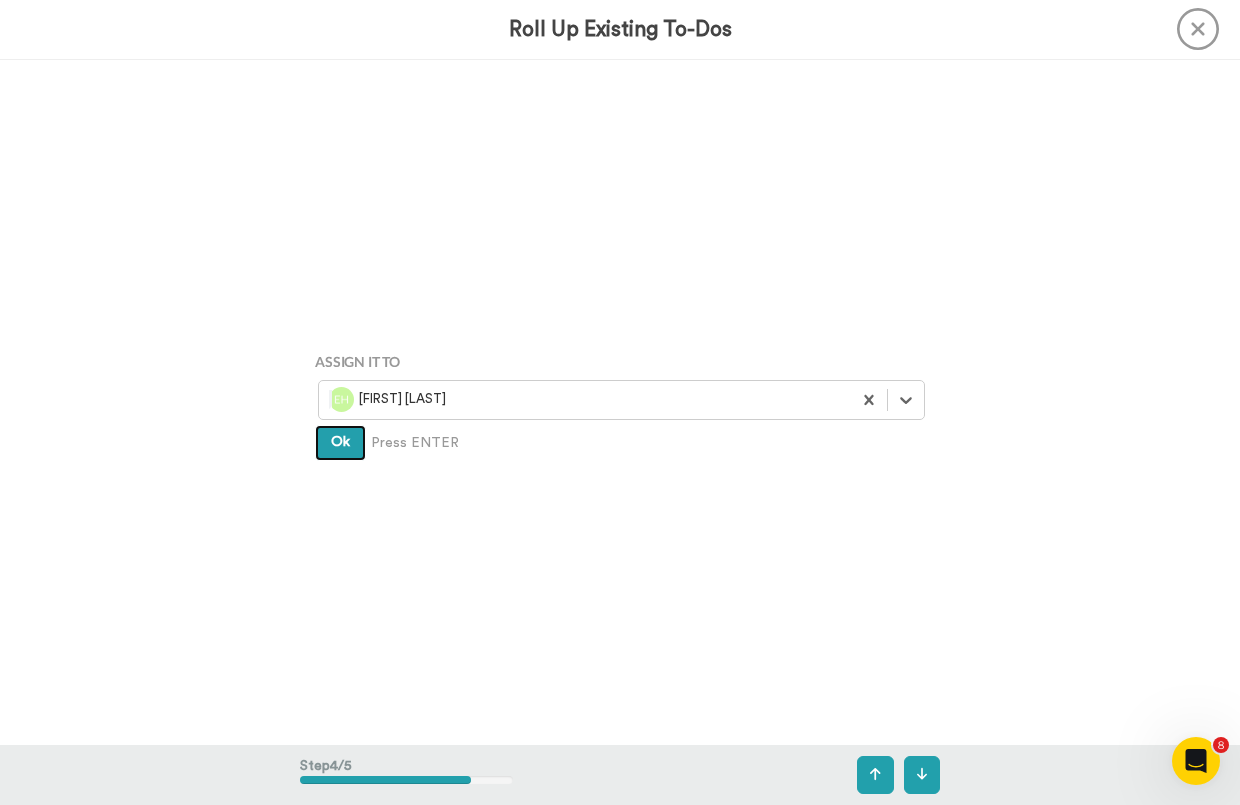 click on "Ok" at bounding box center (340, 442) 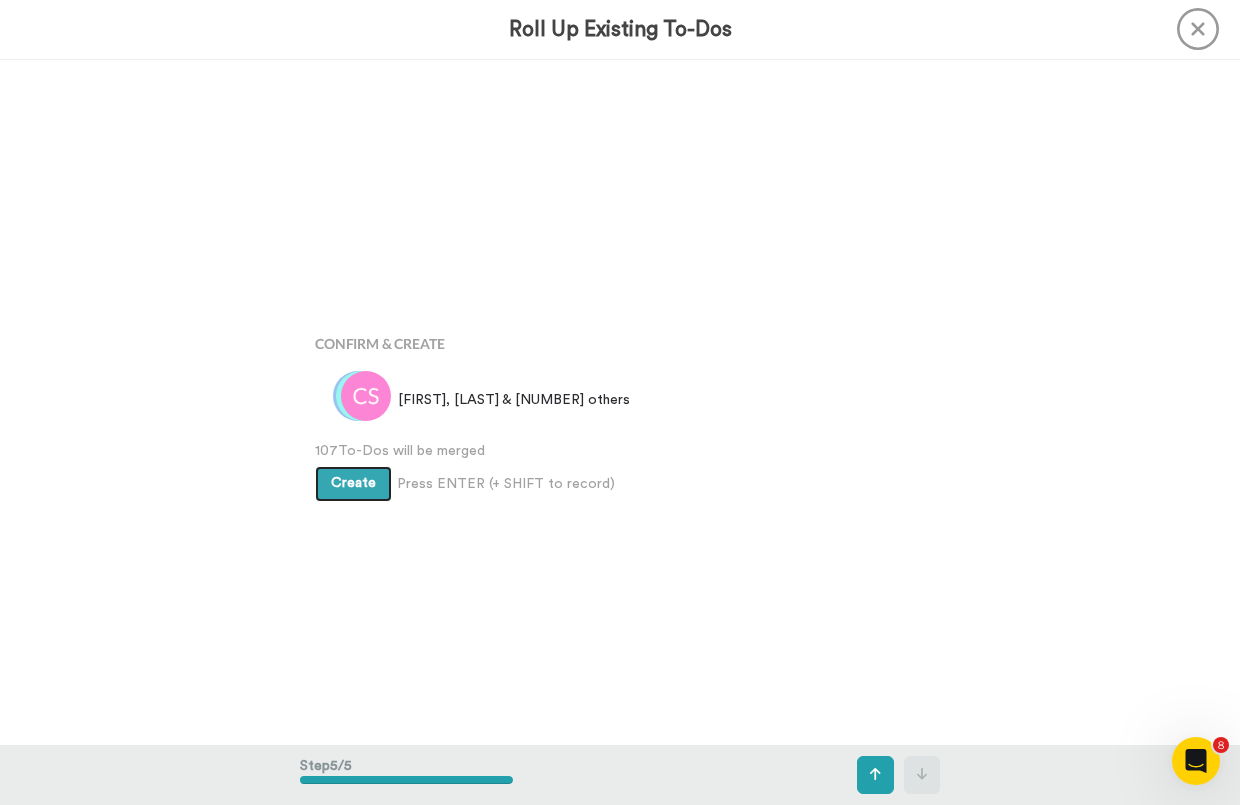scroll, scrollTop: 2742, scrollLeft: 0, axis: vertical 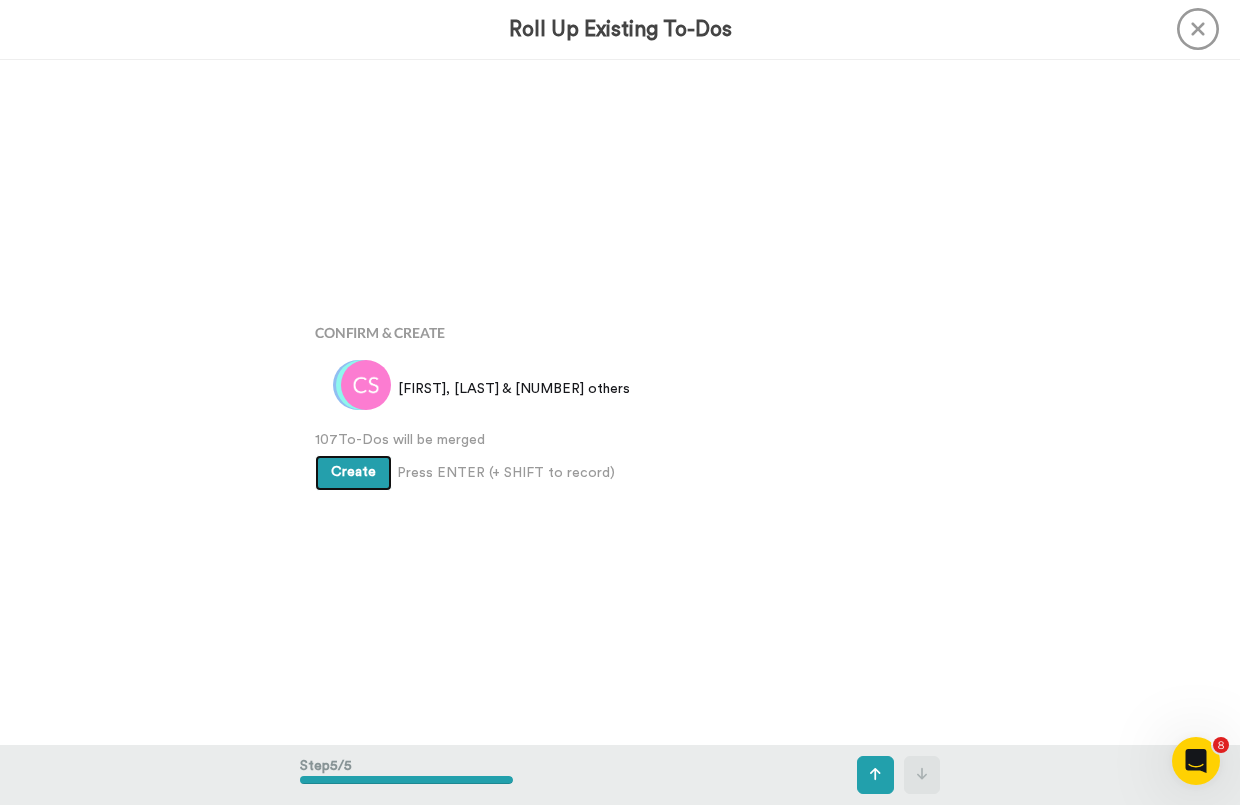 click on "Create" at bounding box center (353, 472) 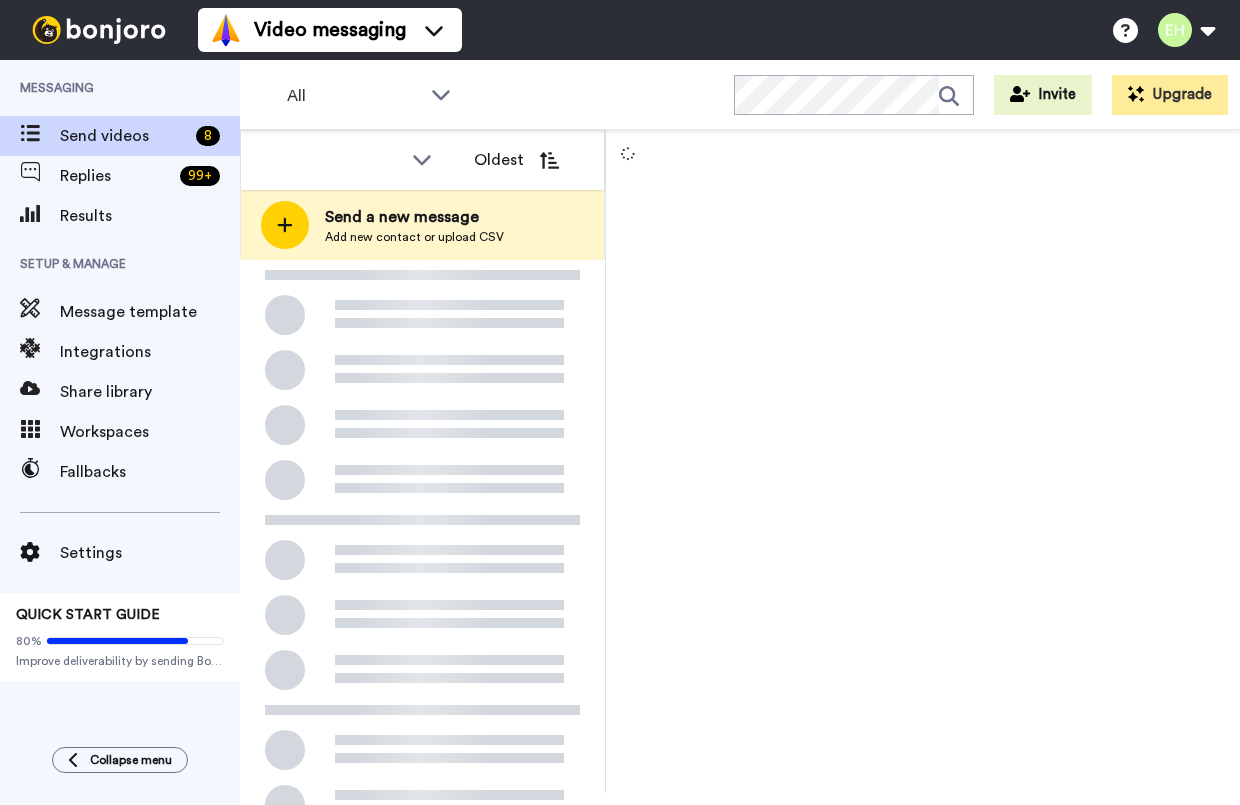 scroll, scrollTop: 0, scrollLeft: 0, axis: both 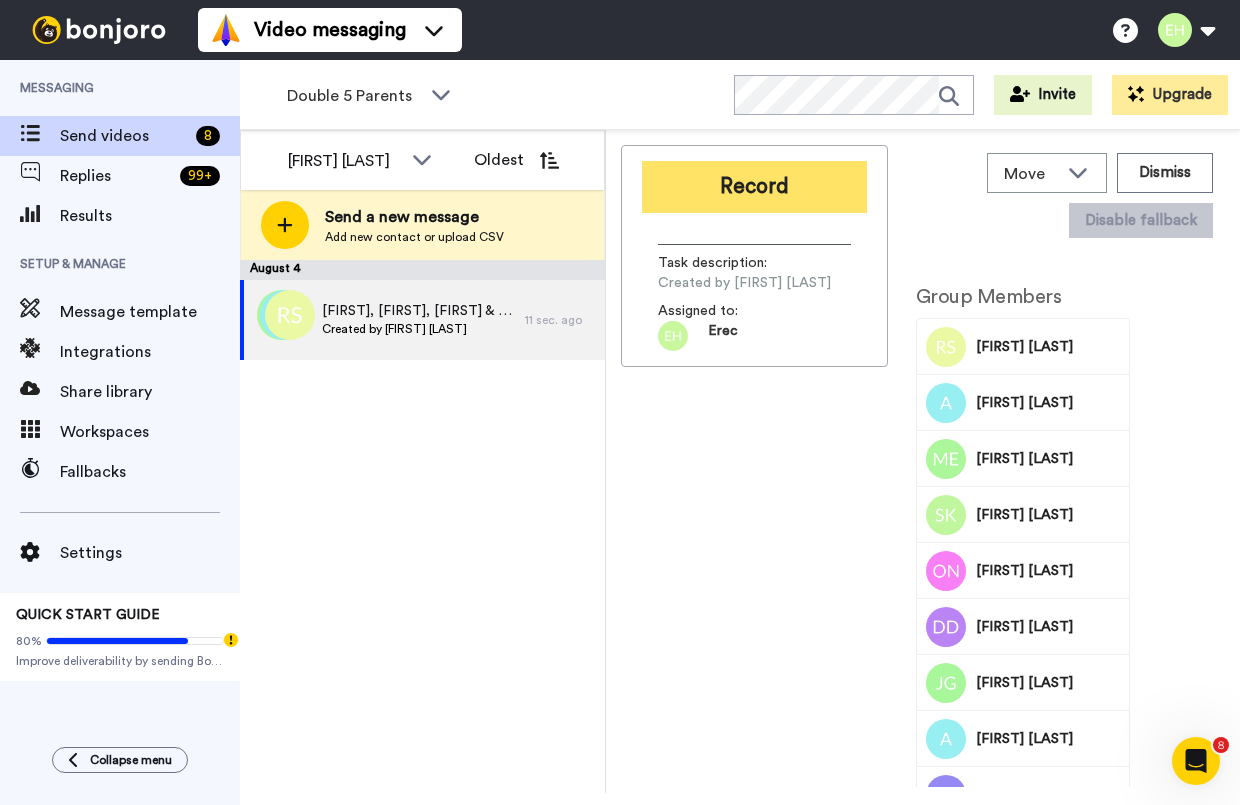 click on "Record" at bounding box center [754, 187] 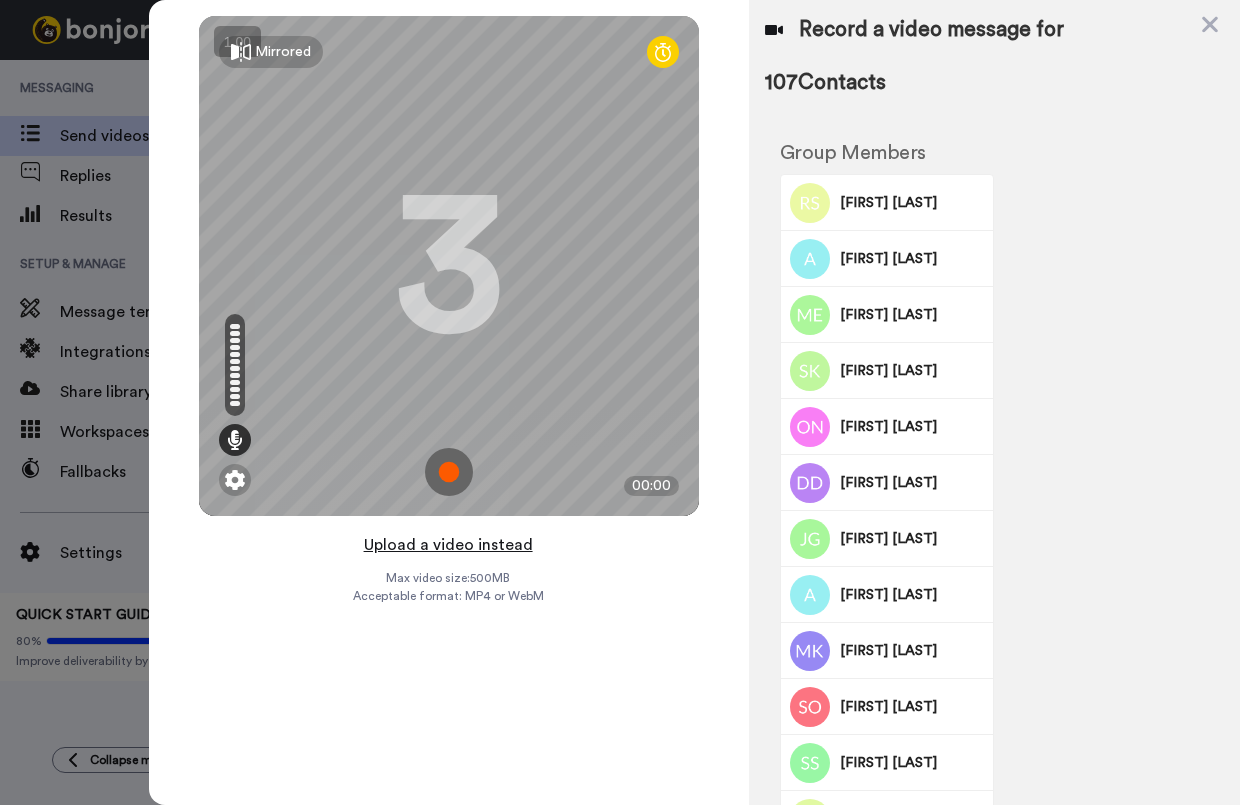 click on "Upload a video instead" at bounding box center (448, 545) 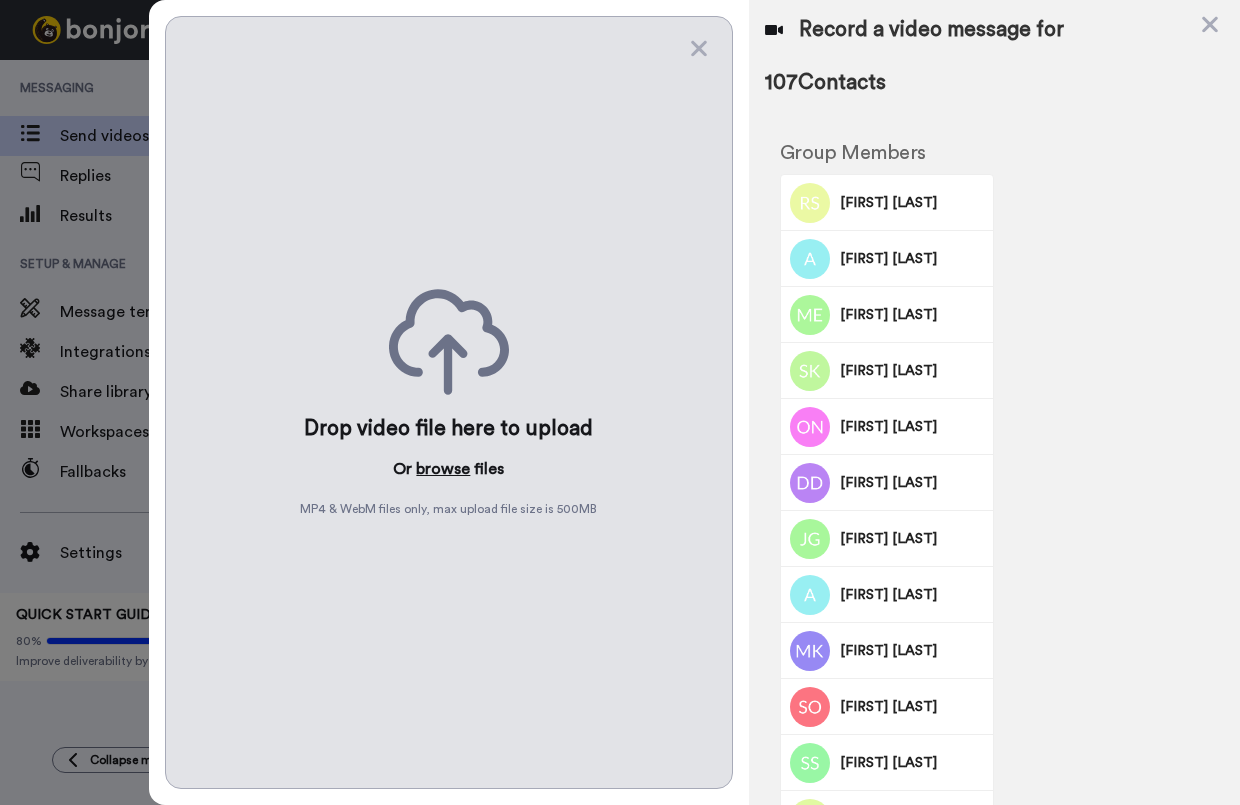 click on "browse" at bounding box center [443, 469] 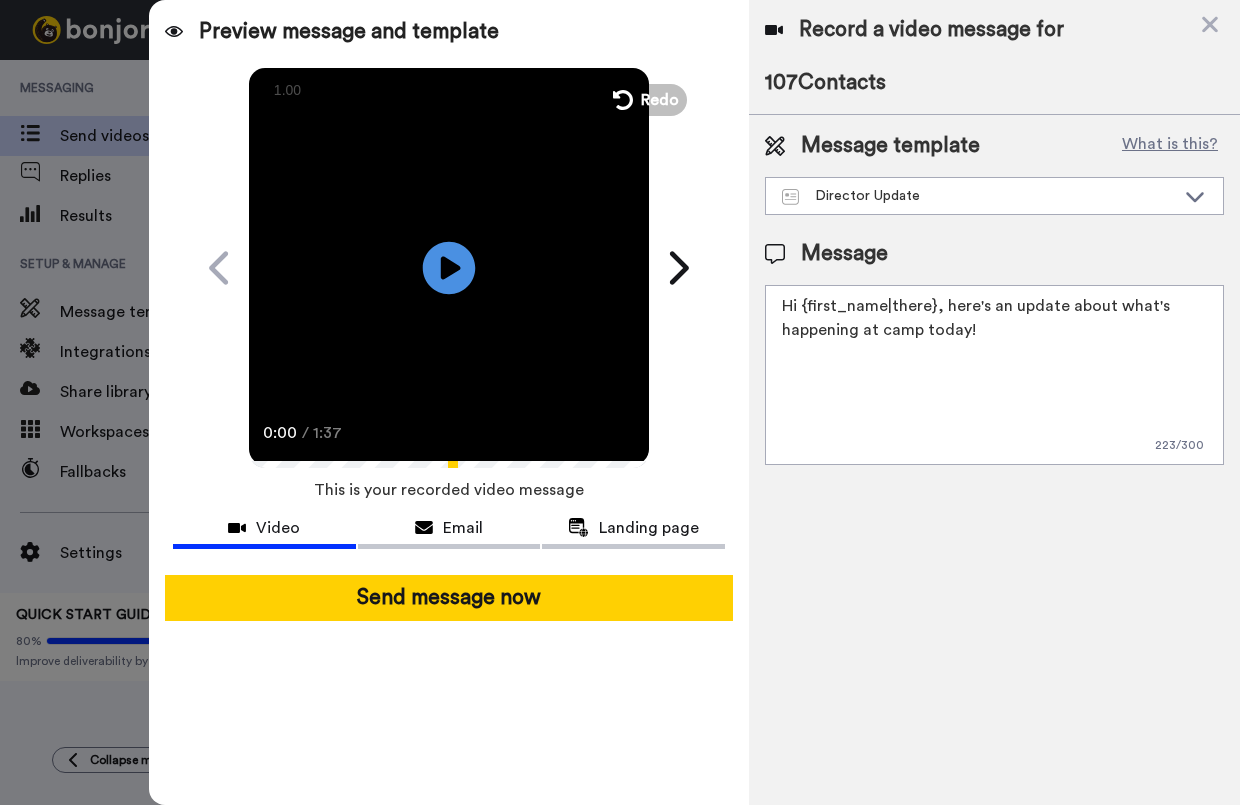 click on "Play/Pause" 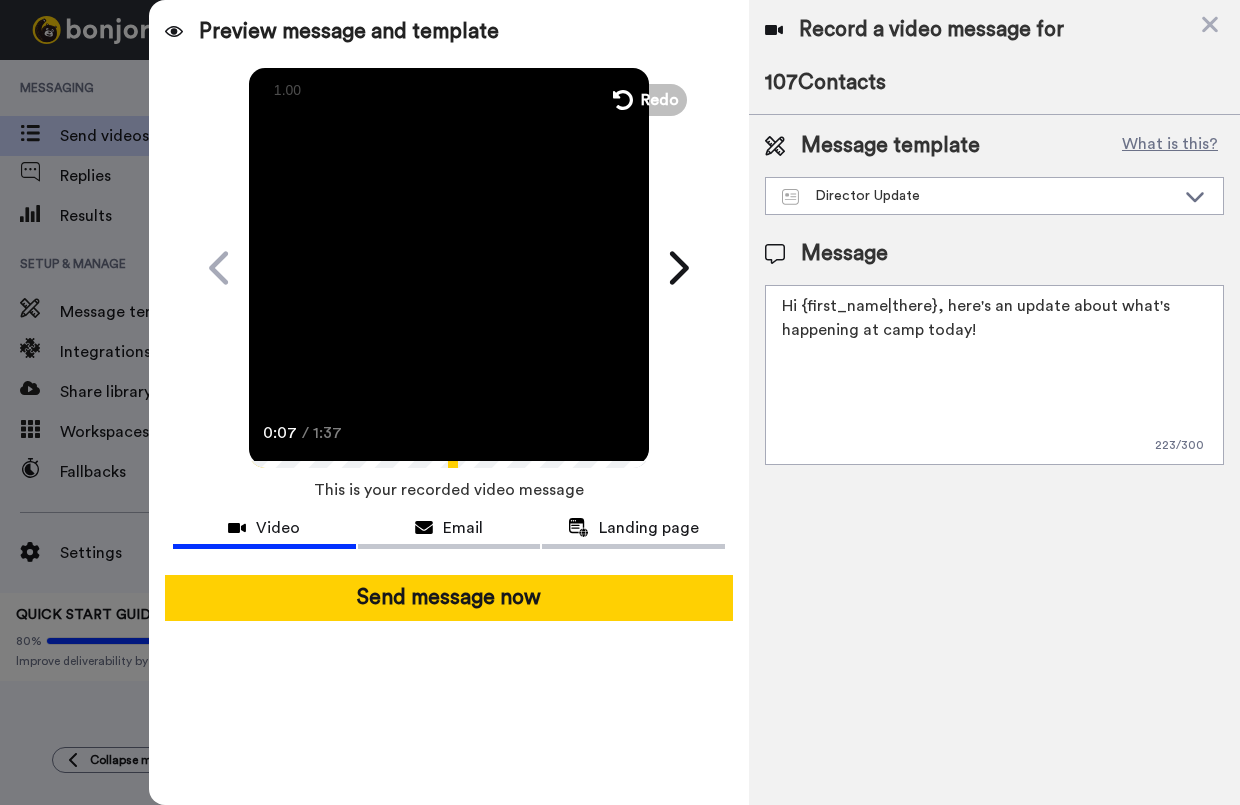 click on "Play/Pause" 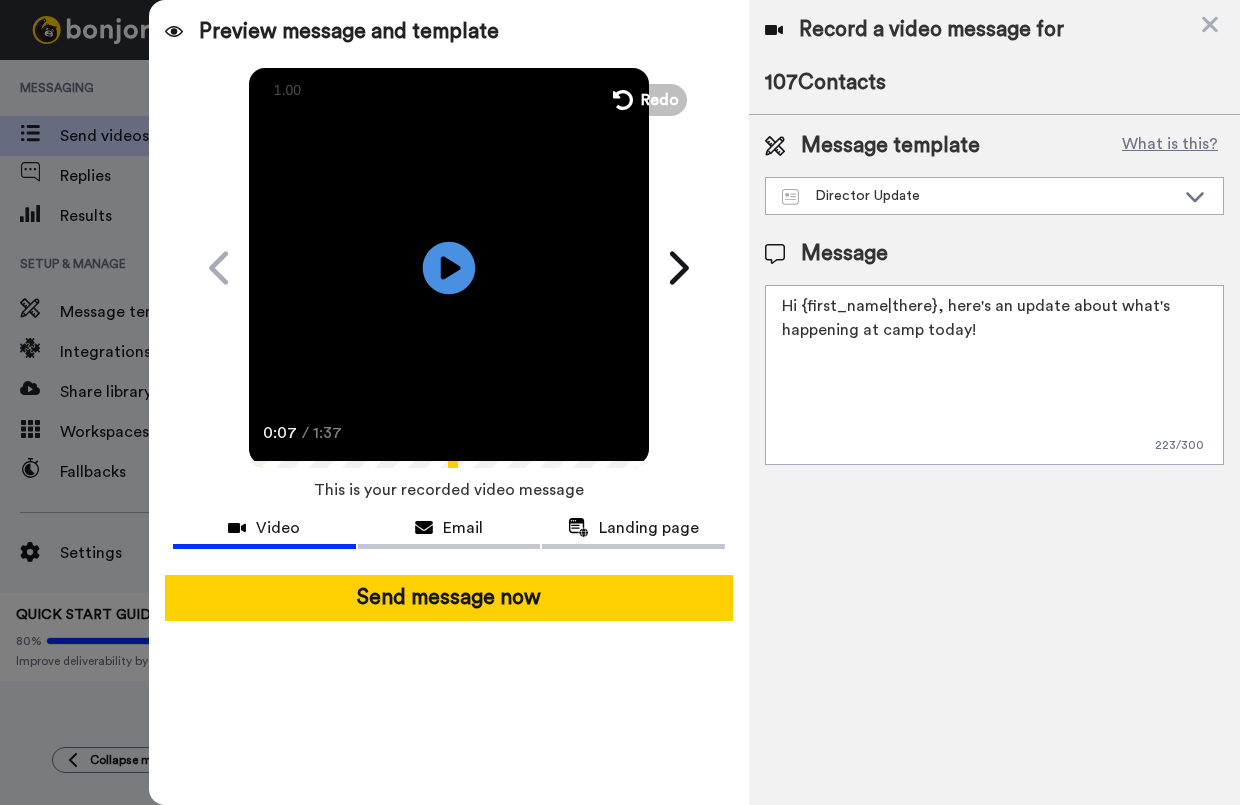 click on "Play/Pause" 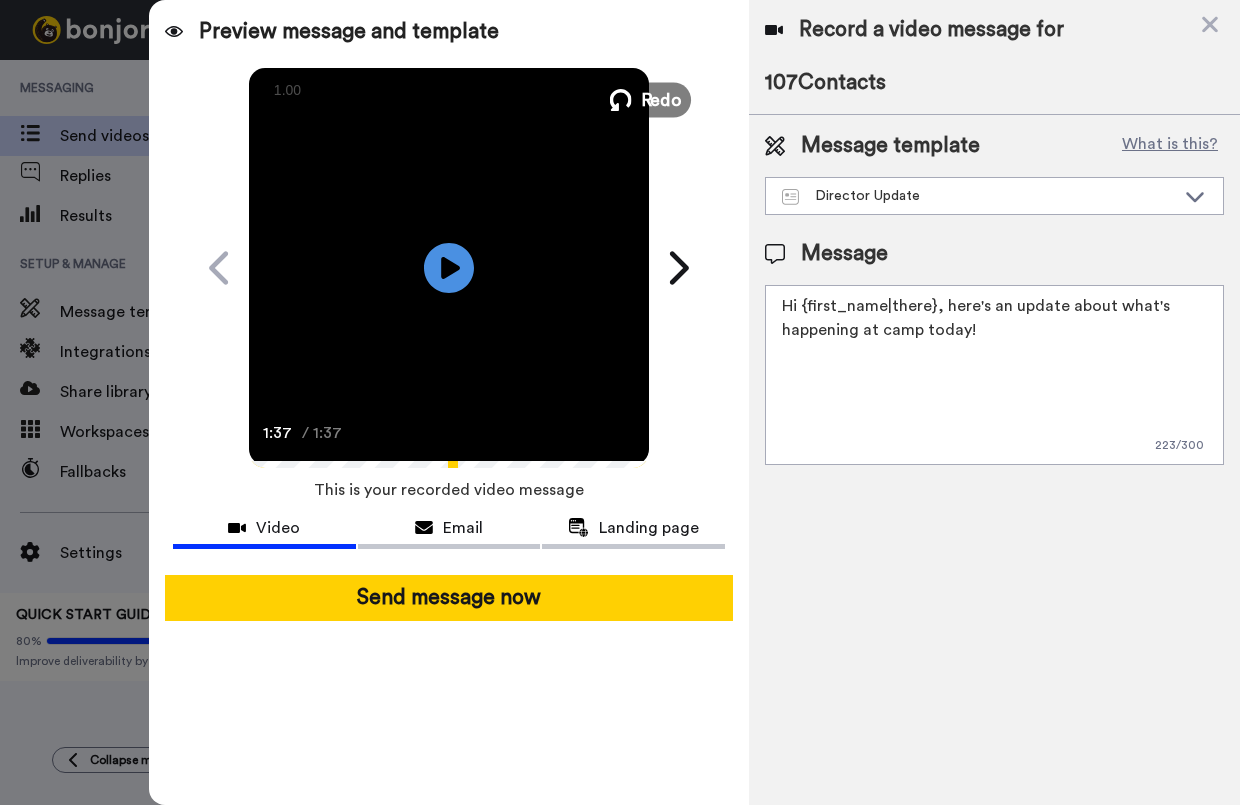 click on "Redo" at bounding box center [646, 99] 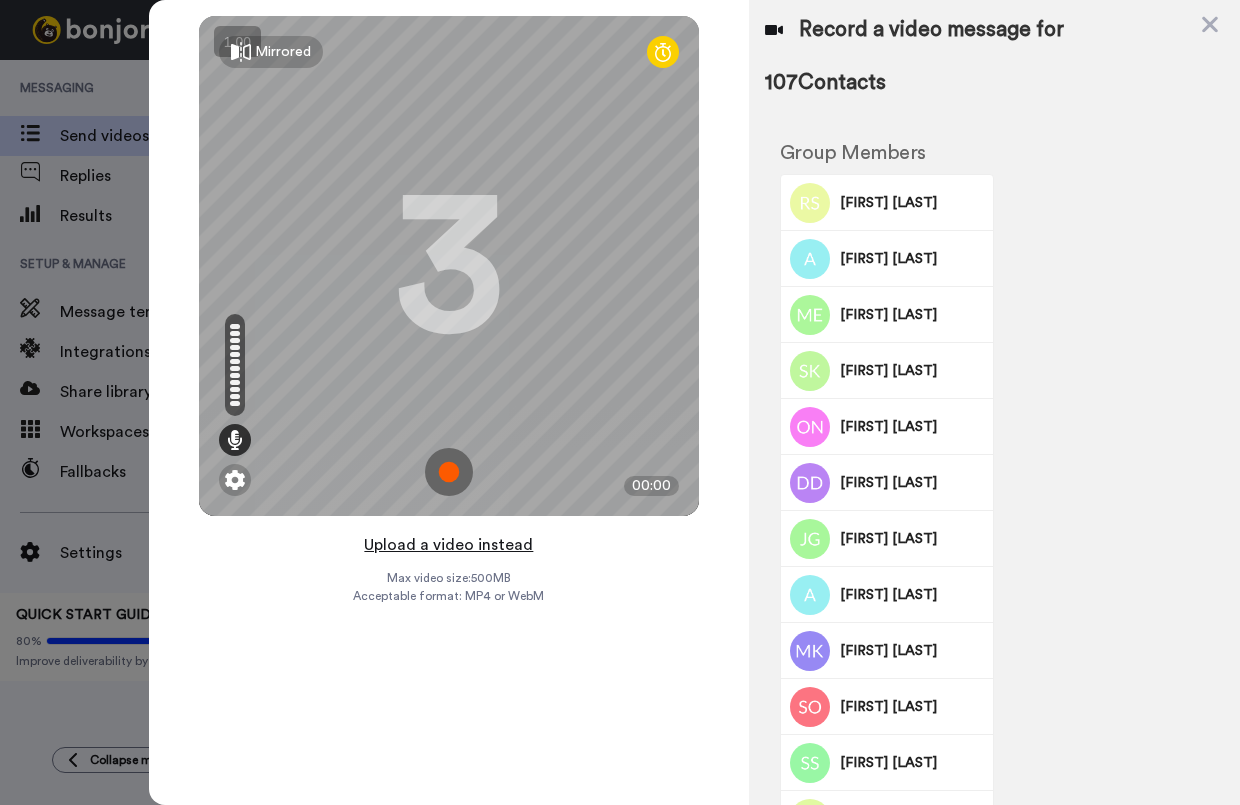 click on "Upload a video instead" at bounding box center [448, 545] 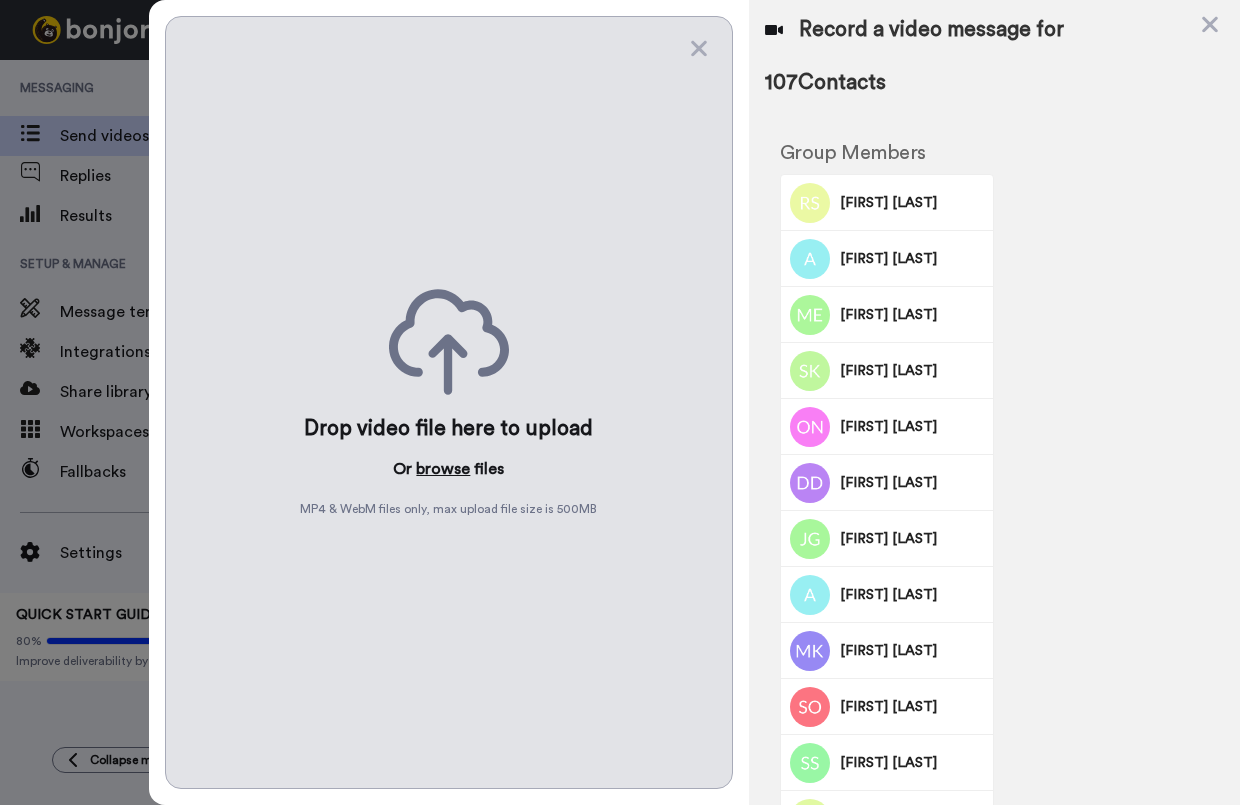click on "browse" at bounding box center [443, 469] 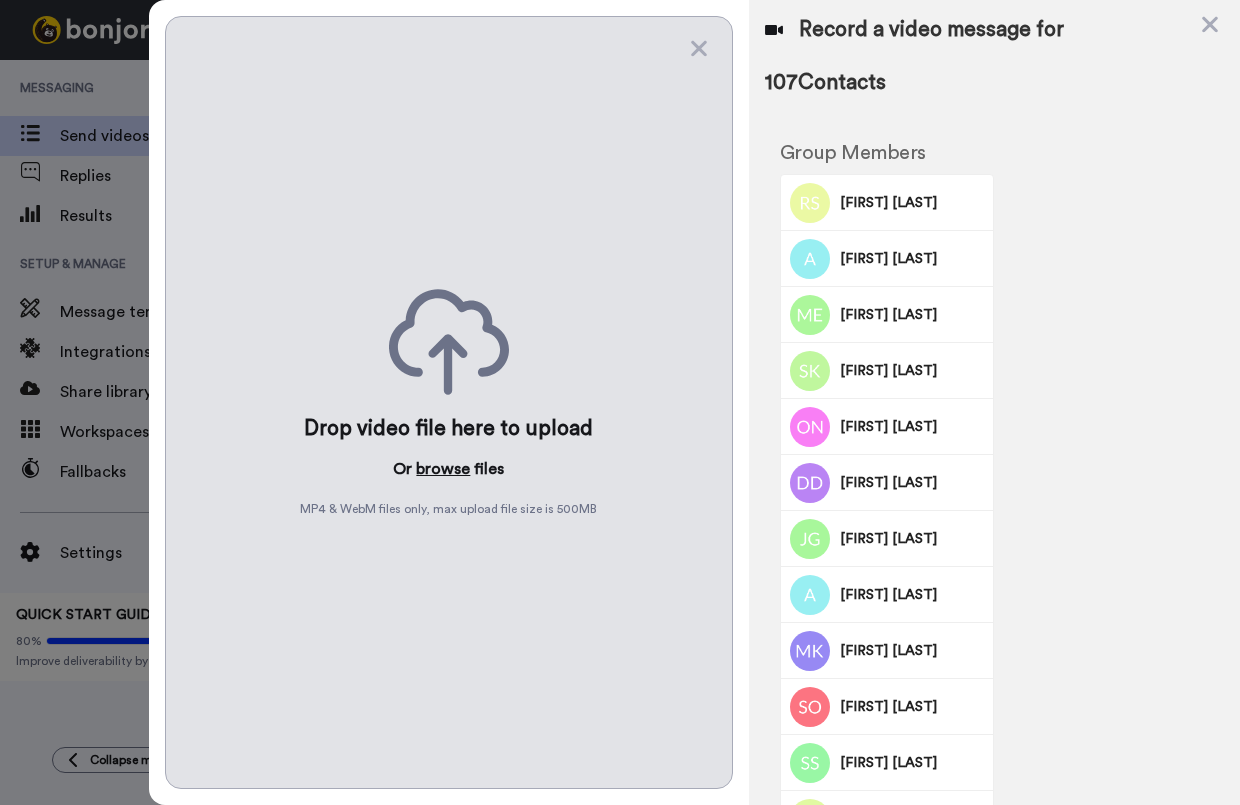 click on "browse" at bounding box center [443, 469] 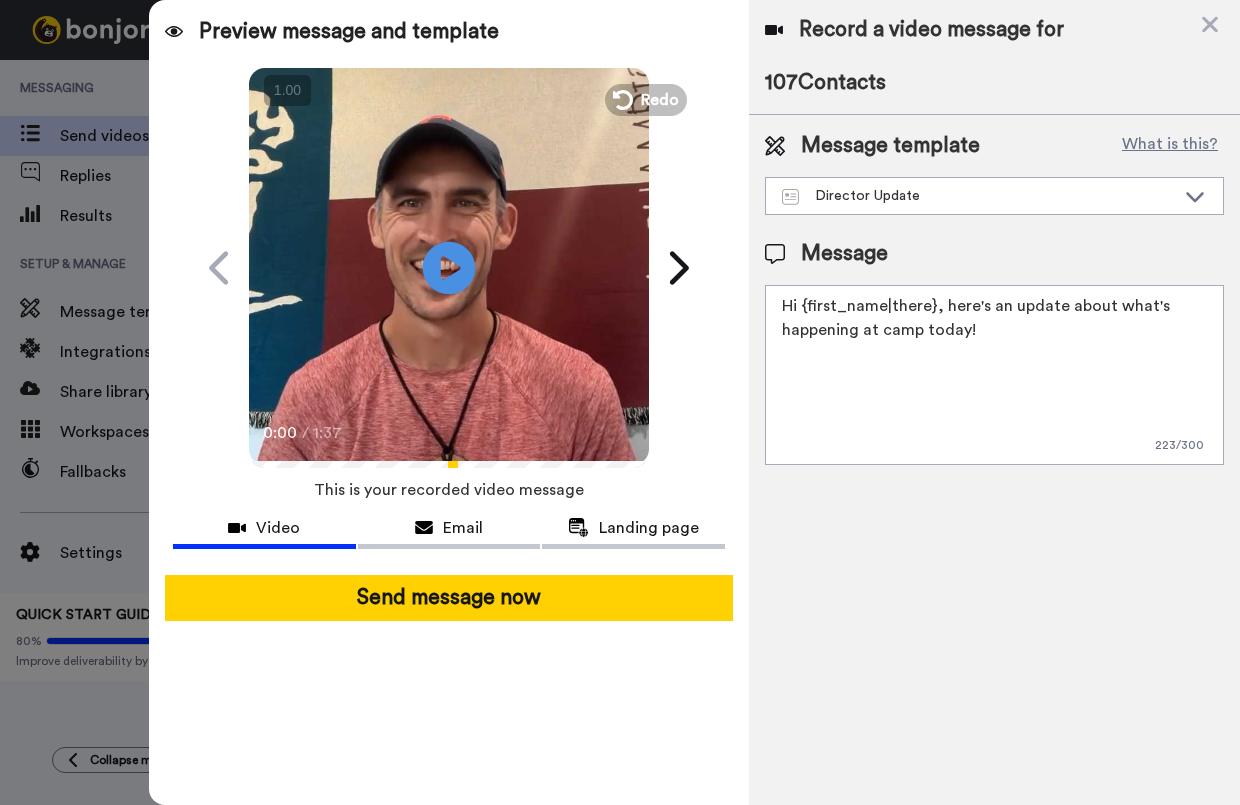 click on "Play/Pause" 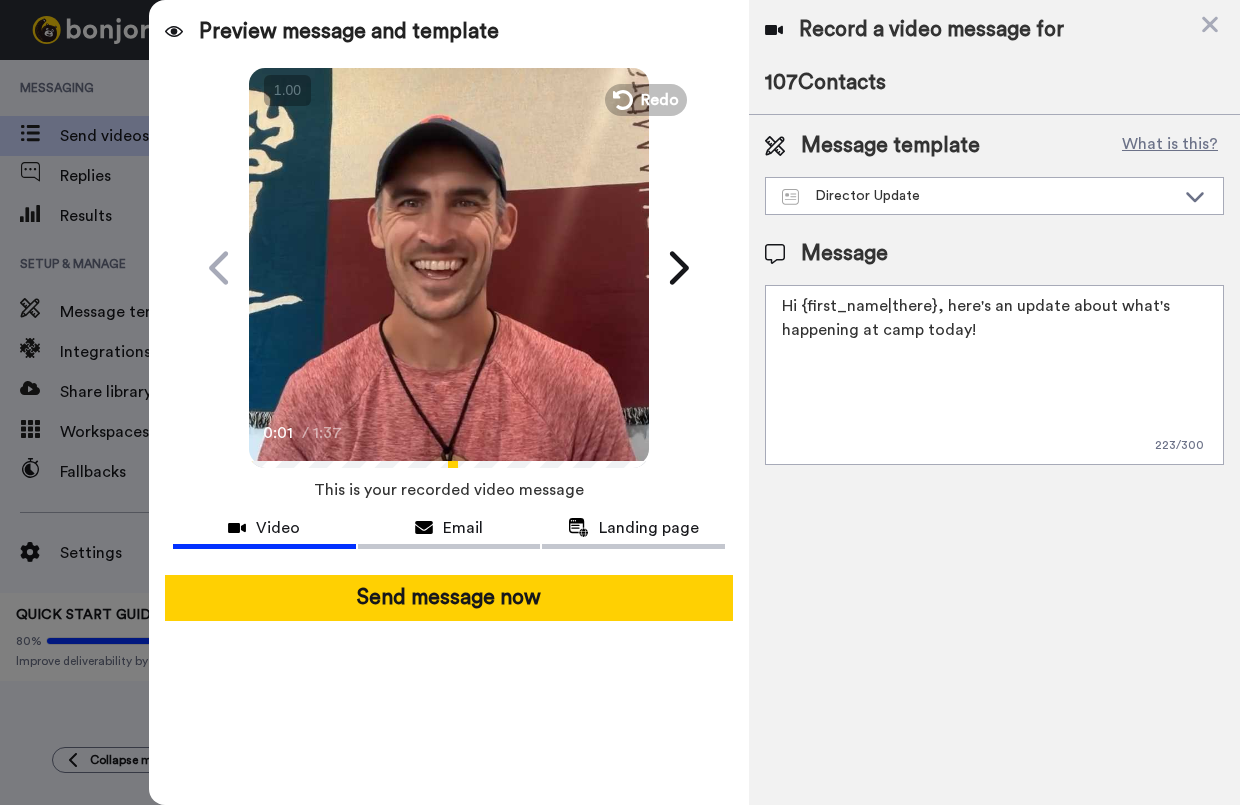 click 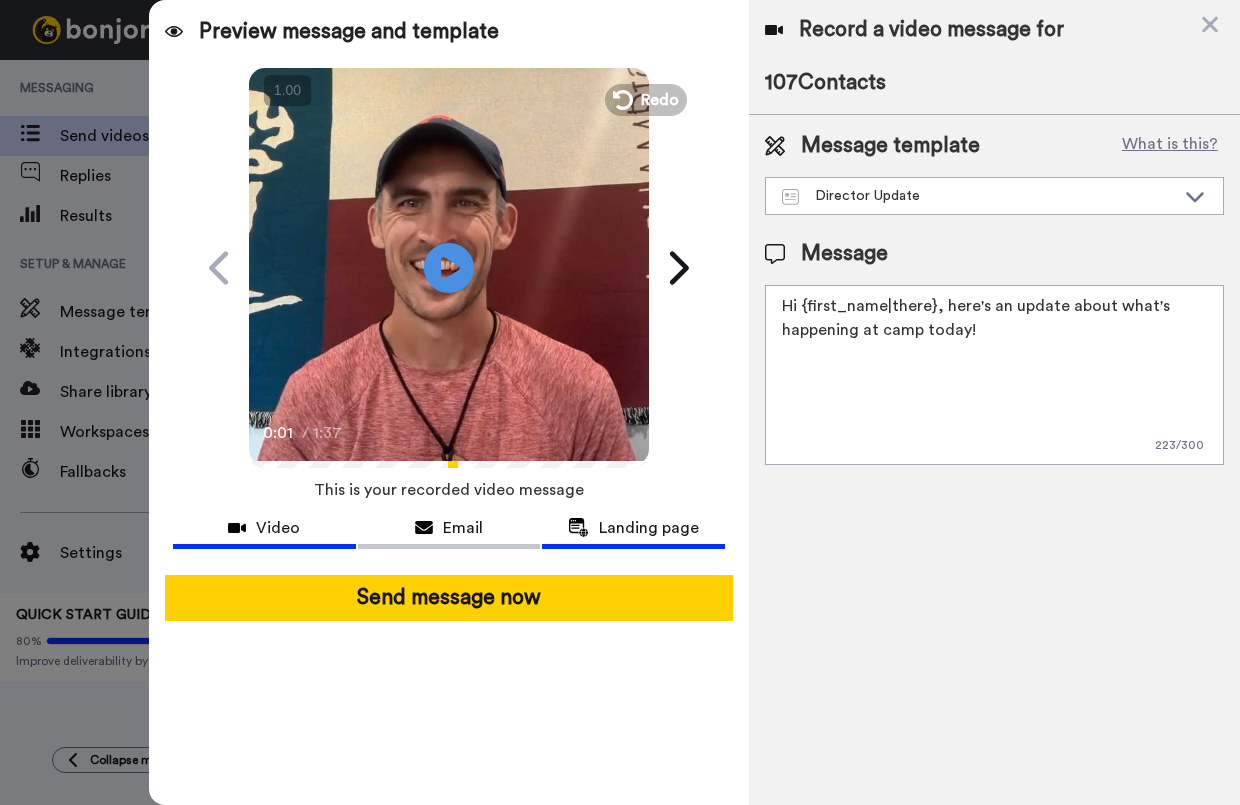 click on "Landing page" at bounding box center (649, 528) 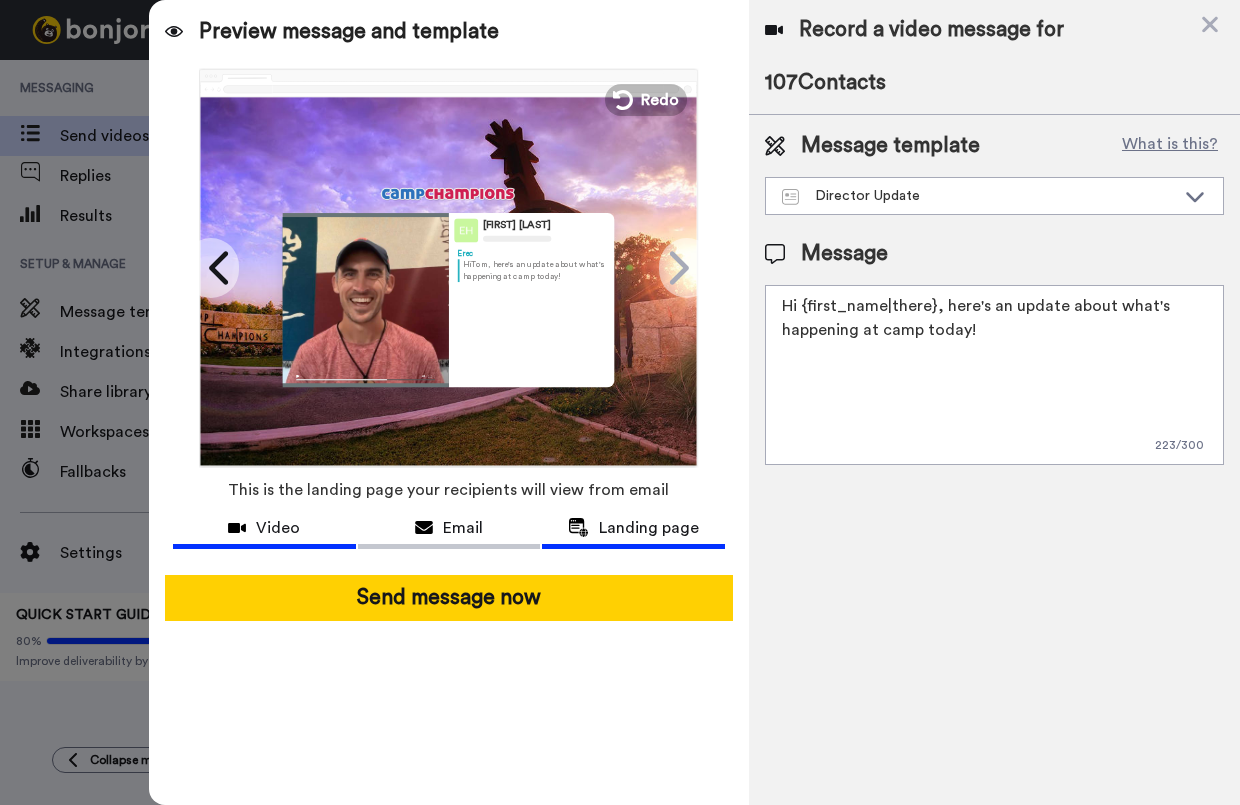 click on "Video" at bounding box center [278, 528] 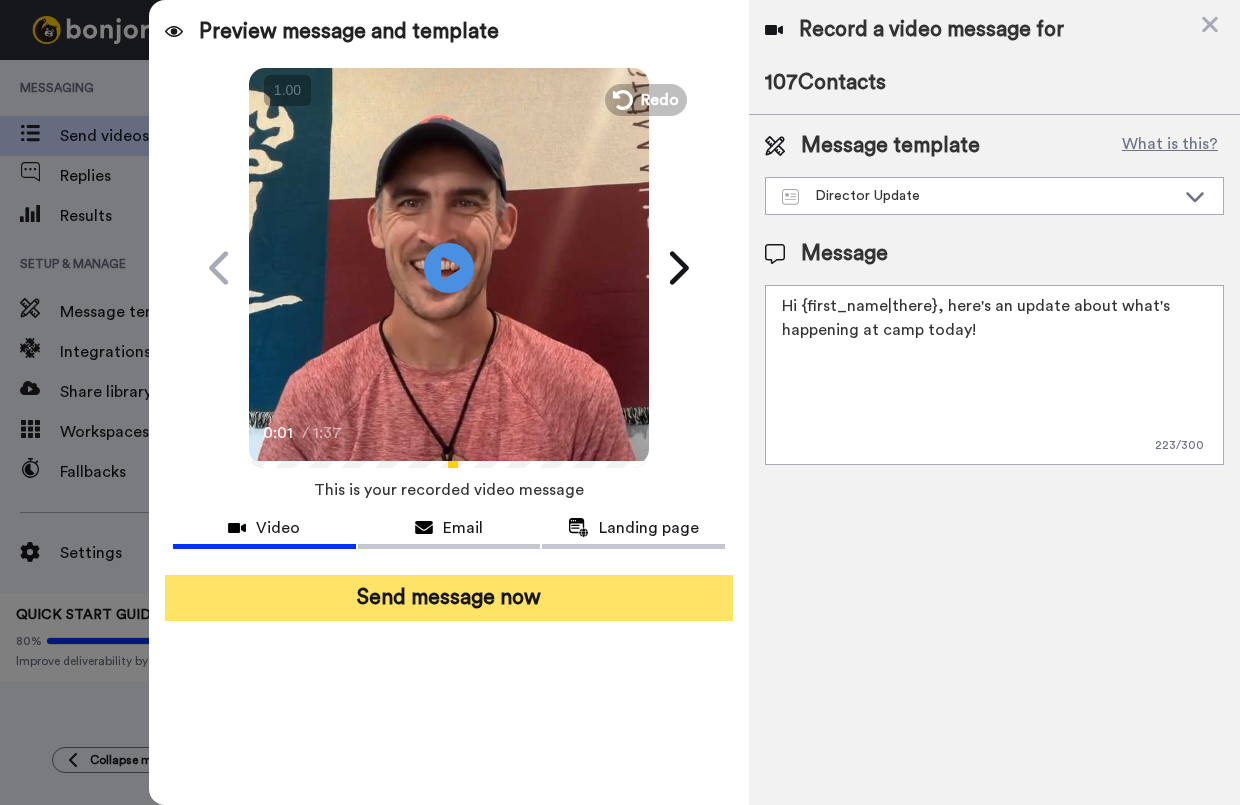 click on "Send message now" at bounding box center (449, 598) 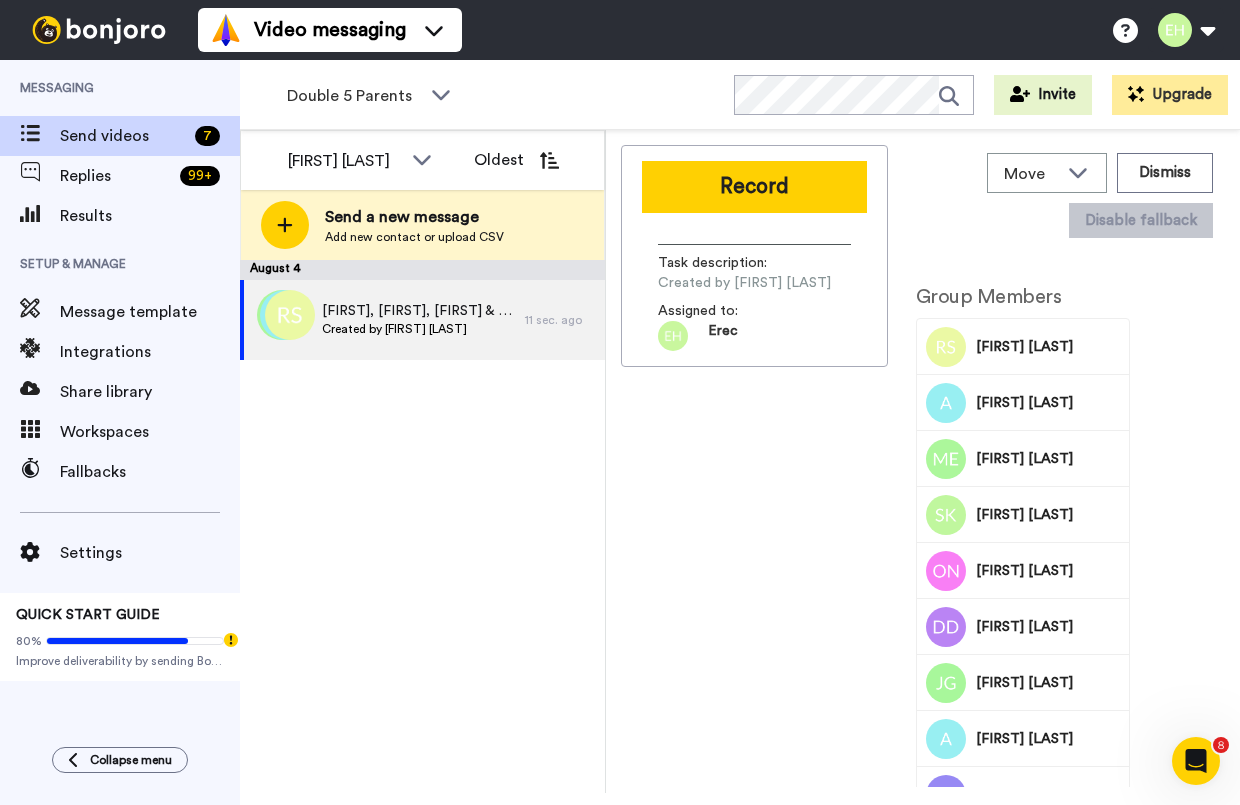 scroll, scrollTop: 0, scrollLeft: 0, axis: both 